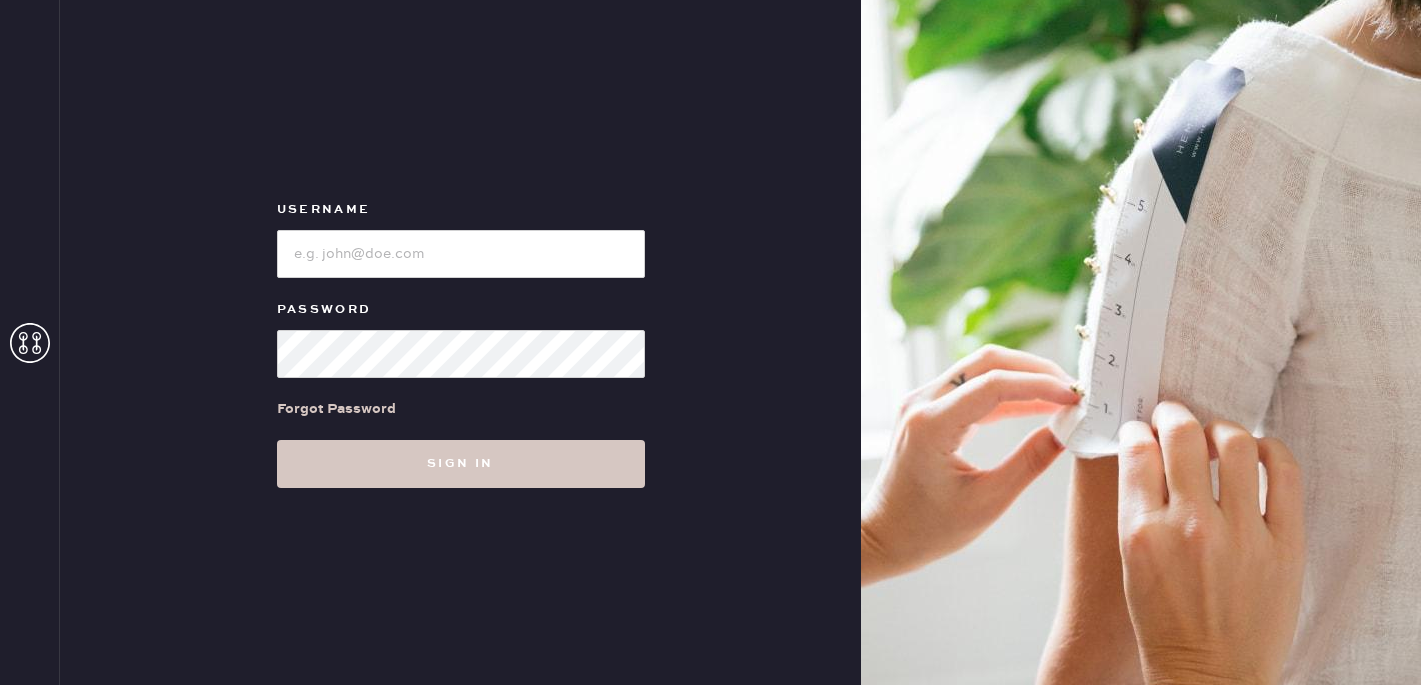 scroll, scrollTop: 0, scrollLeft: 0, axis: both 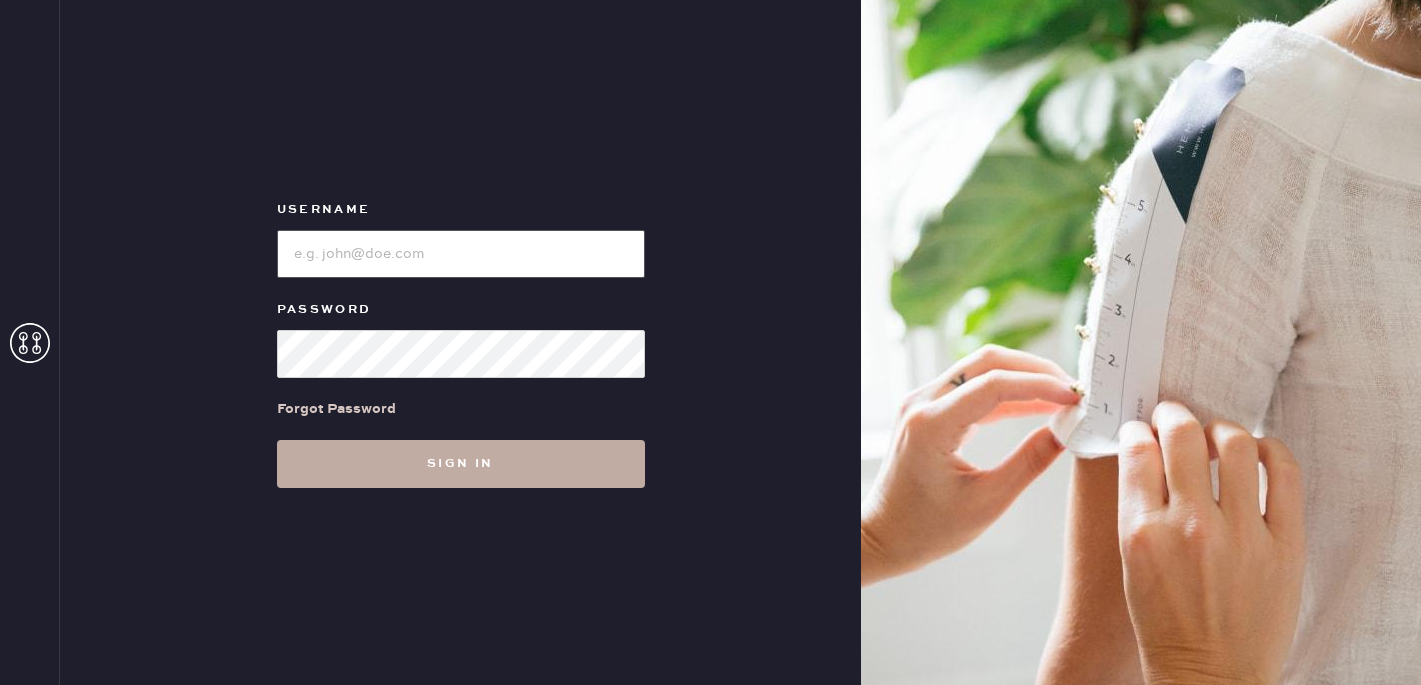 type on "[BRAND] [LOCATION]" 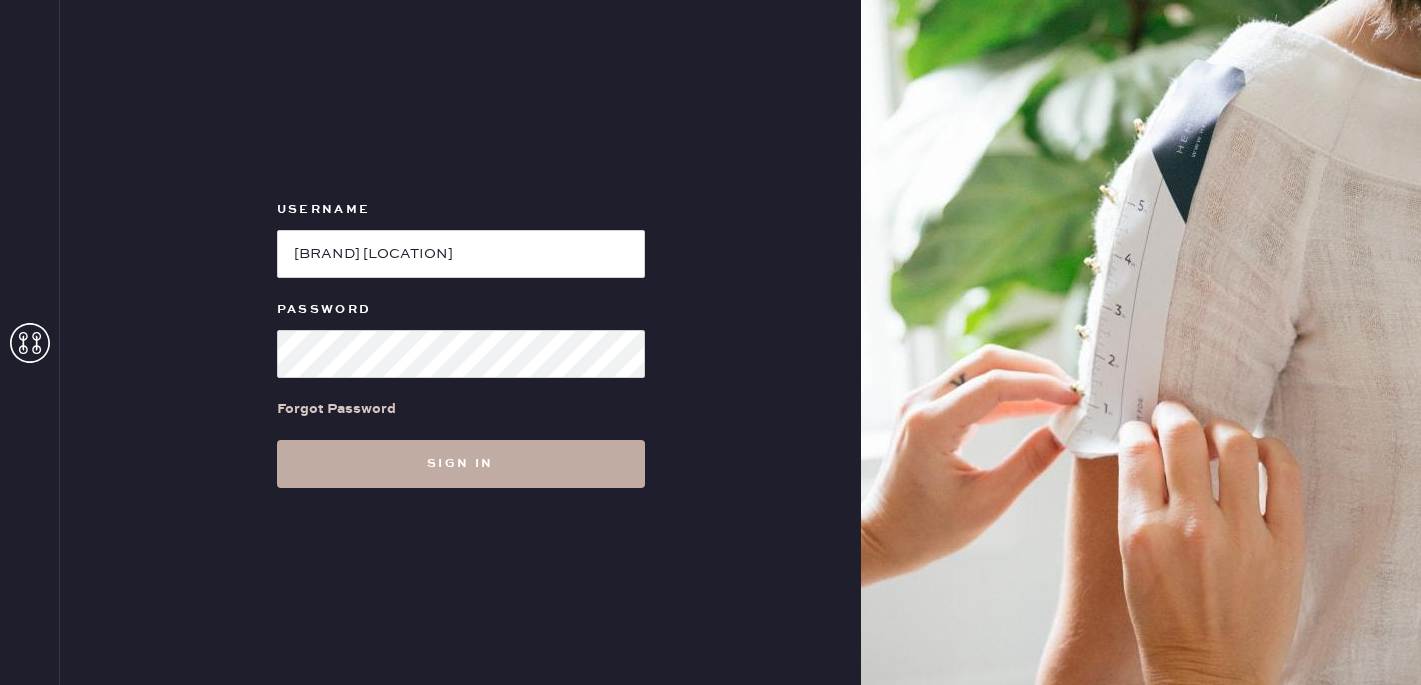 click on "Sign in" at bounding box center [461, 464] 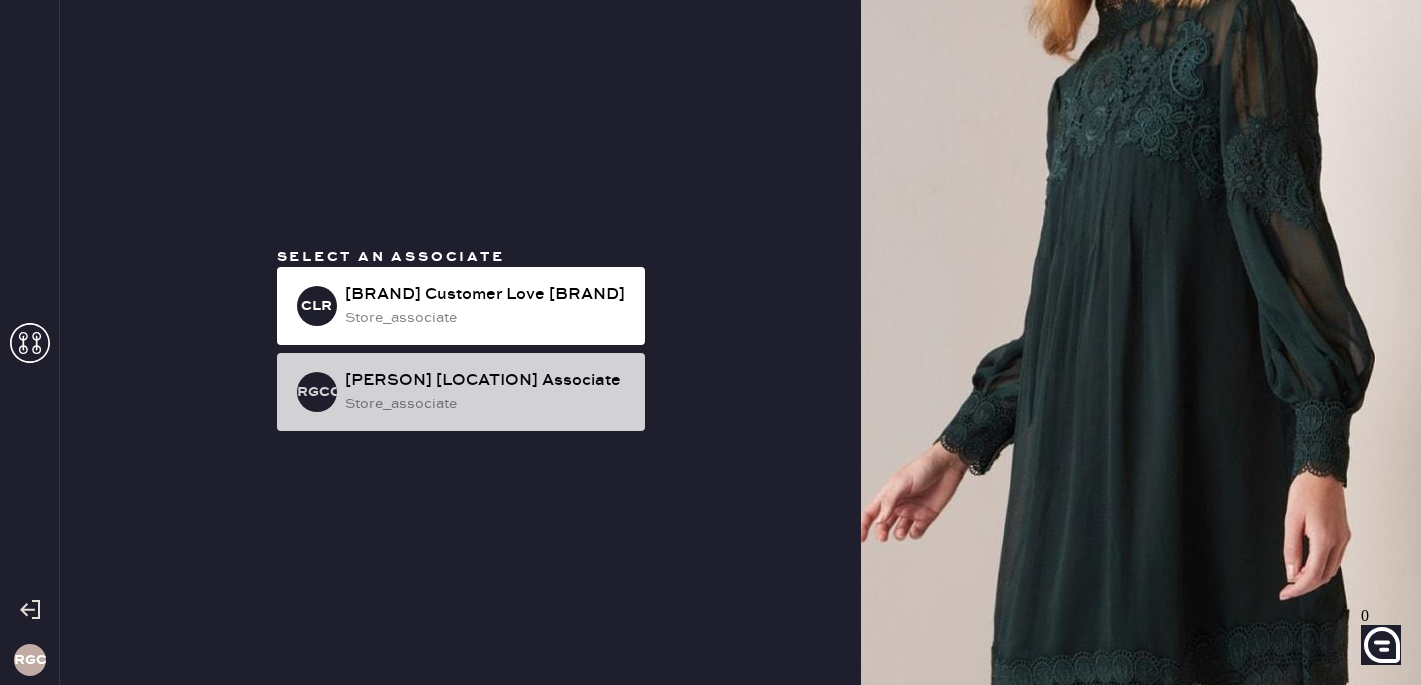 click on "[PERSON] [LOCATION] Associate" at bounding box center (487, 295) 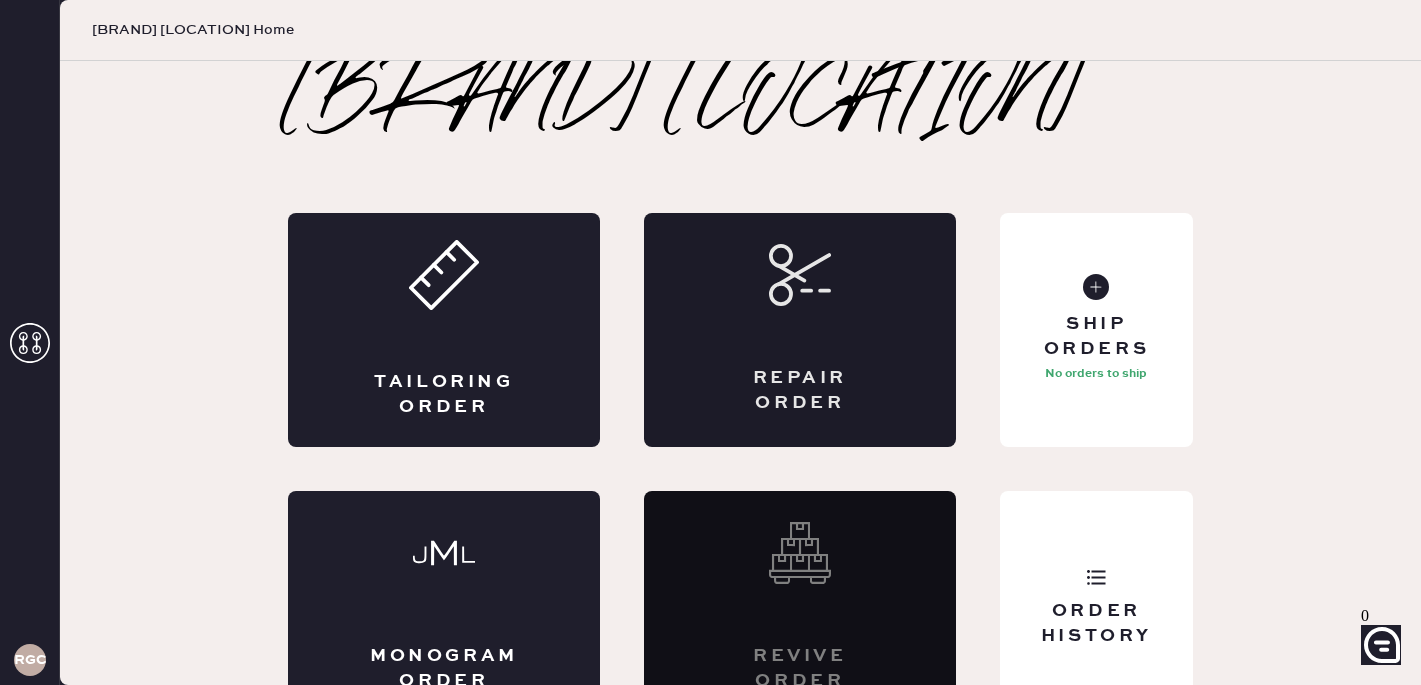 click on "Repair Order" at bounding box center [800, 330] 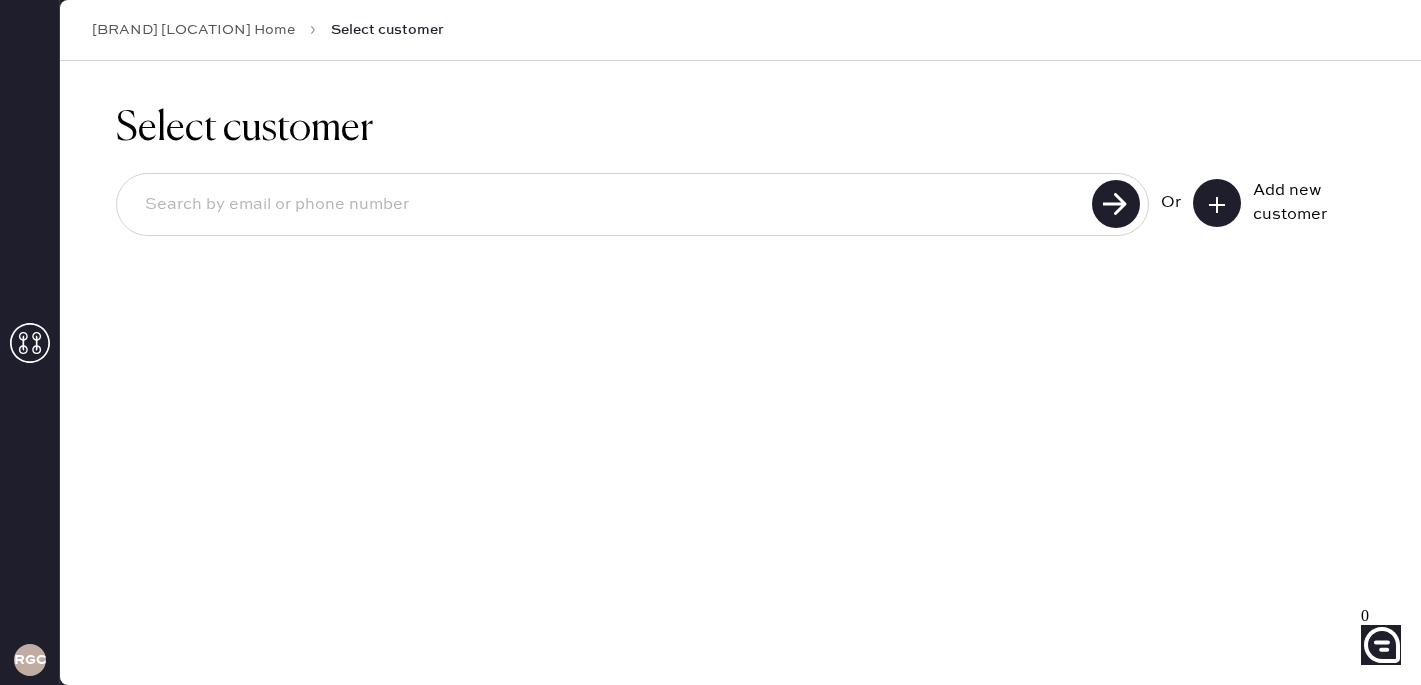click at bounding box center (1217, 205) 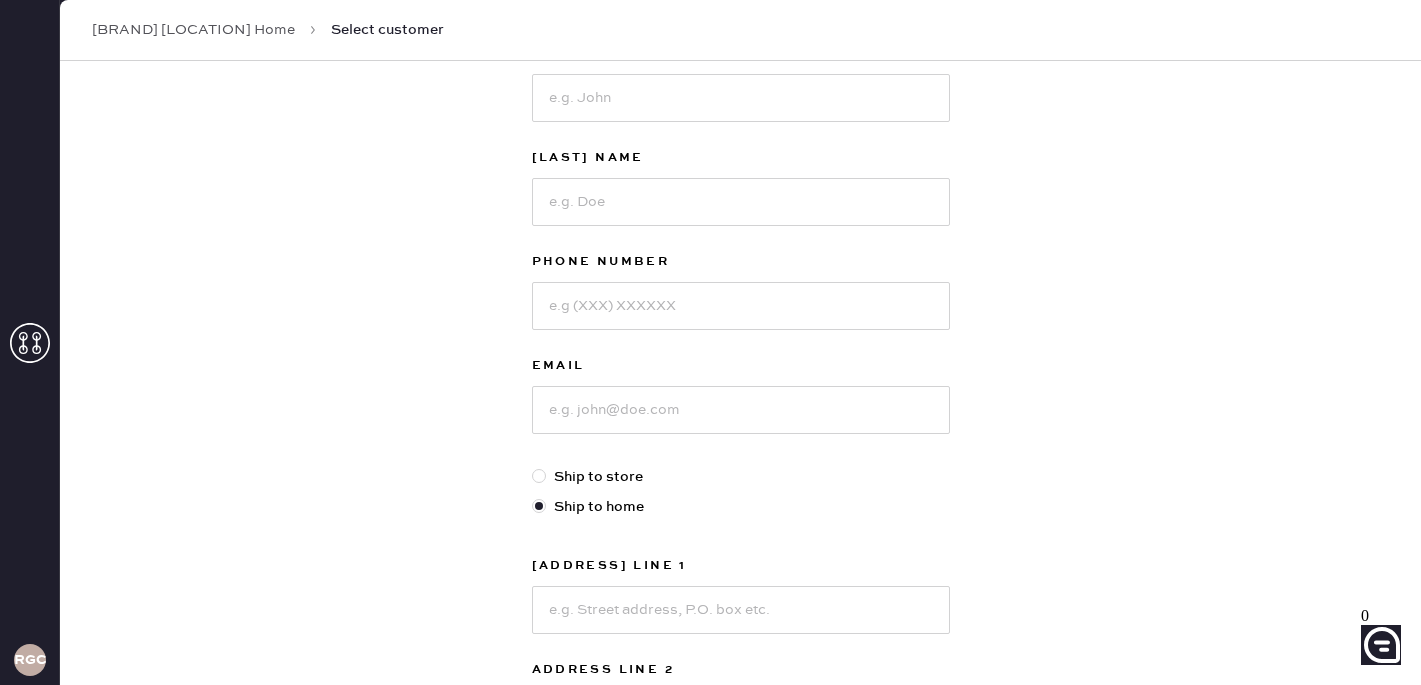 scroll, scrollTop: 0, scrollLeft: 0, axis: both 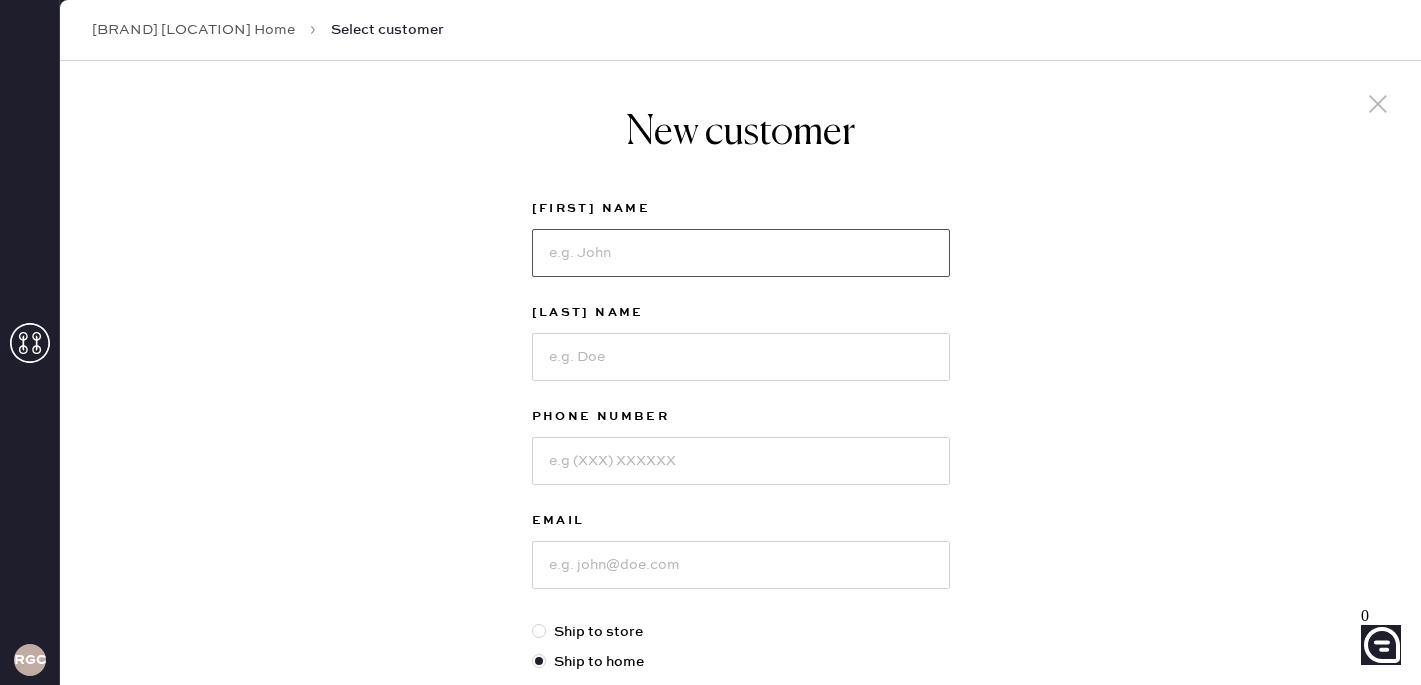 click at bounding box center [741, 253] 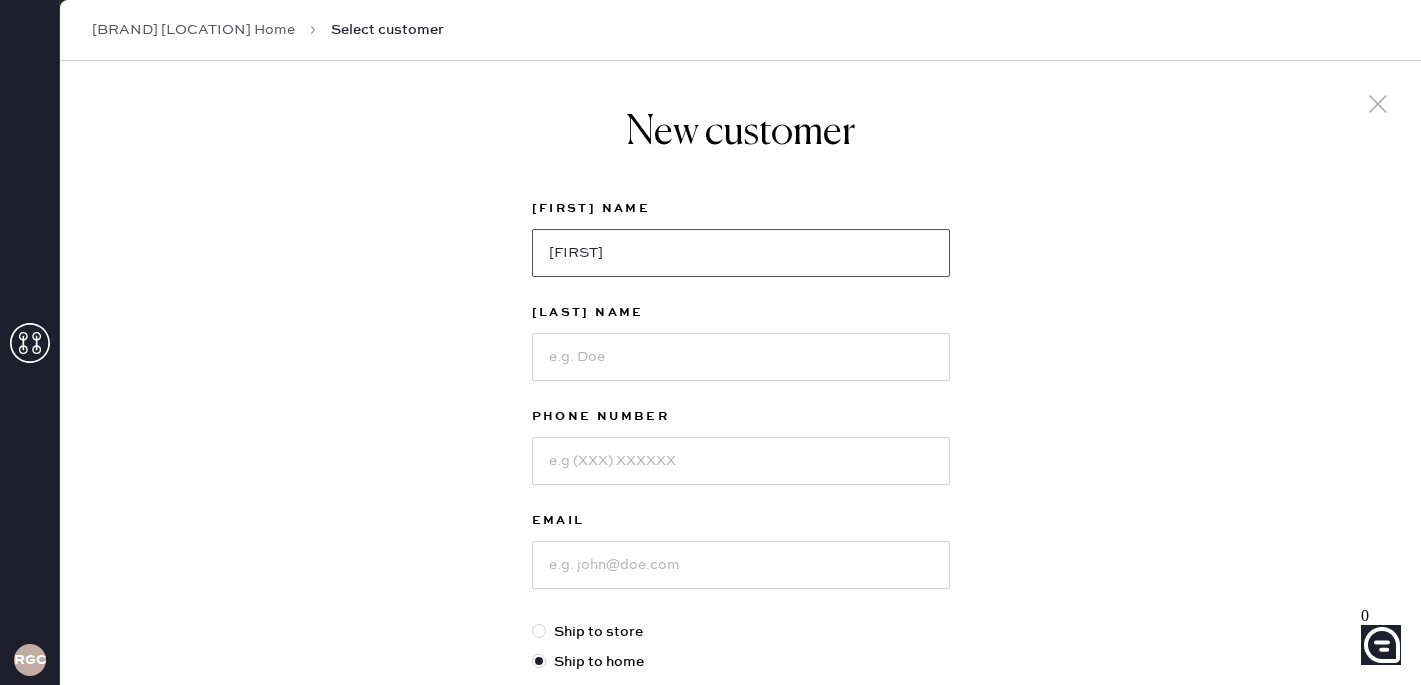 type on "[FIRST]" 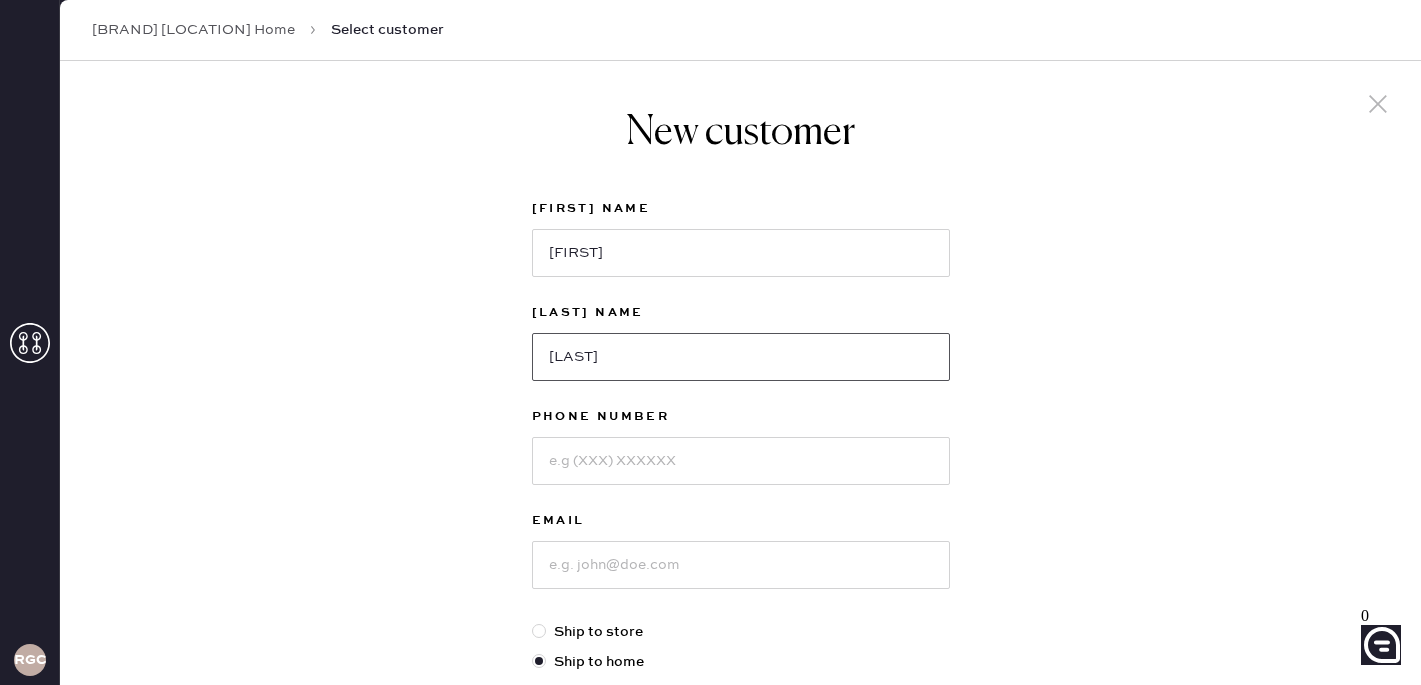 type on "[LAST]" 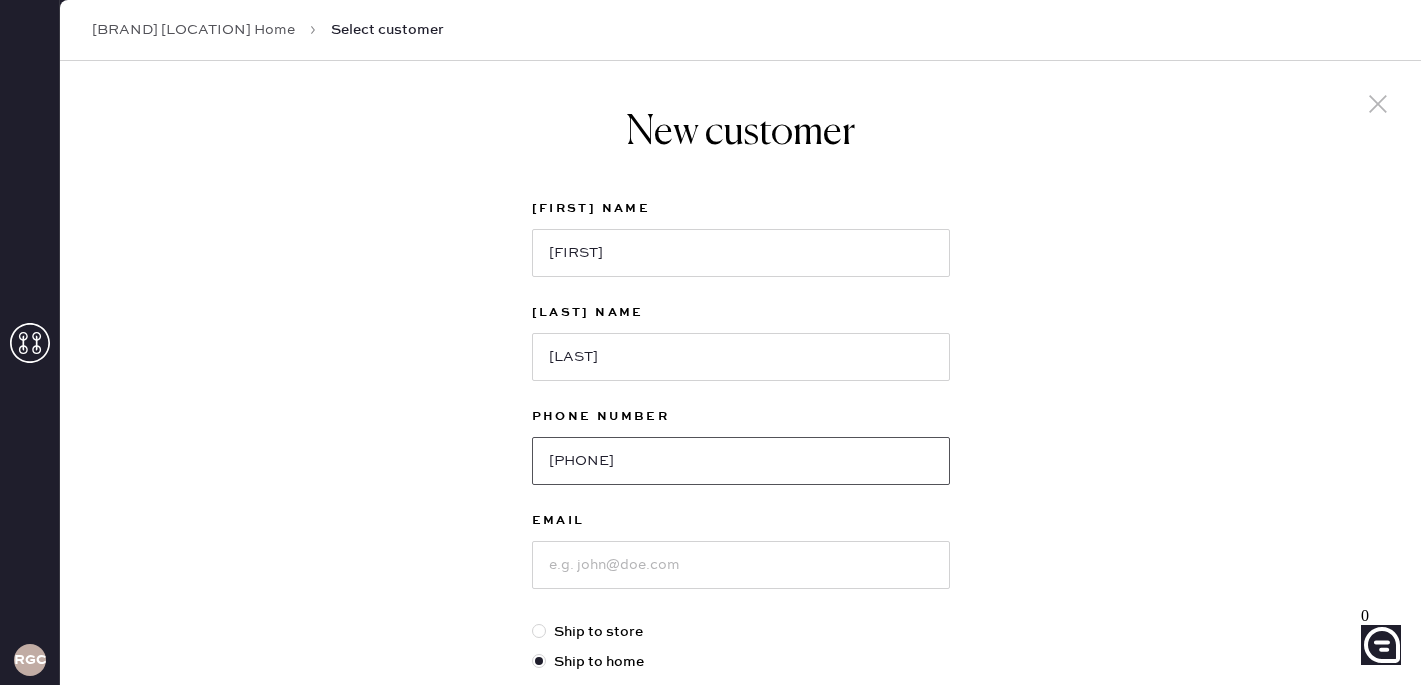 type on "[PHONE]" 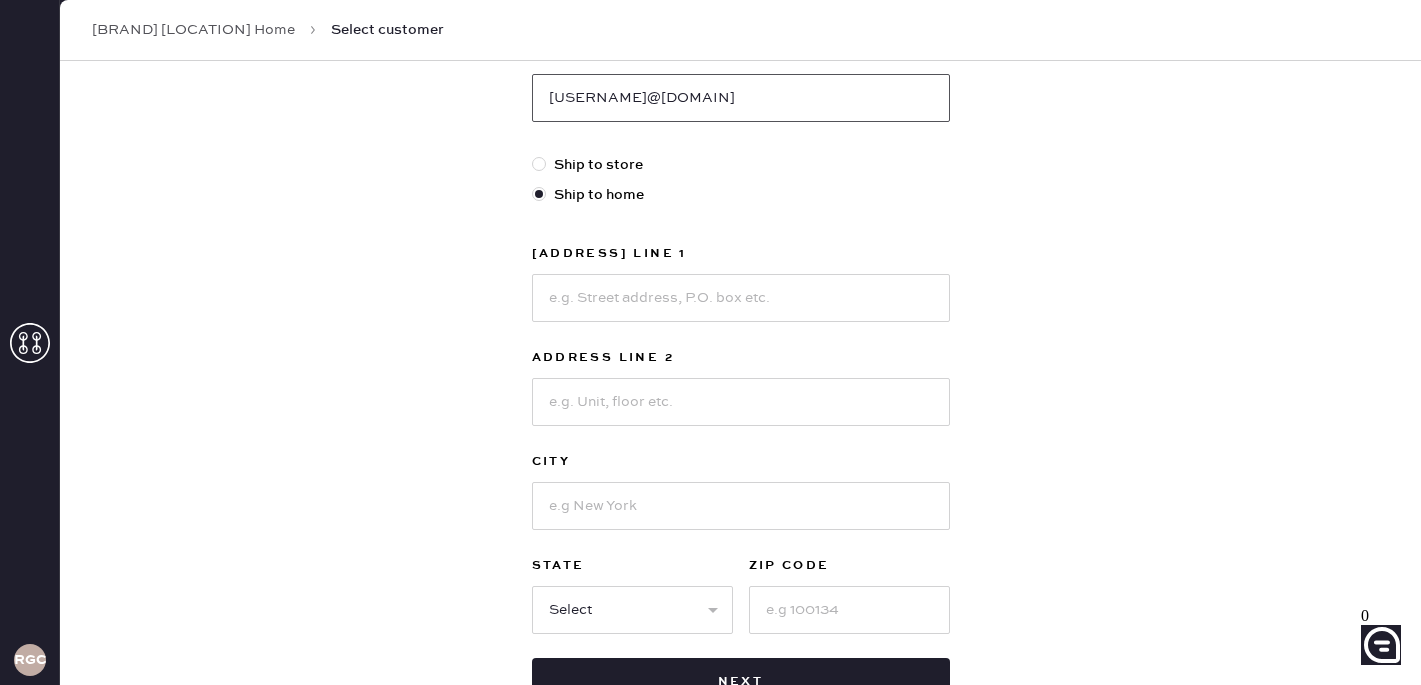 scroll, scrollTop: 560, scrollLeft: 0, axis: vertical 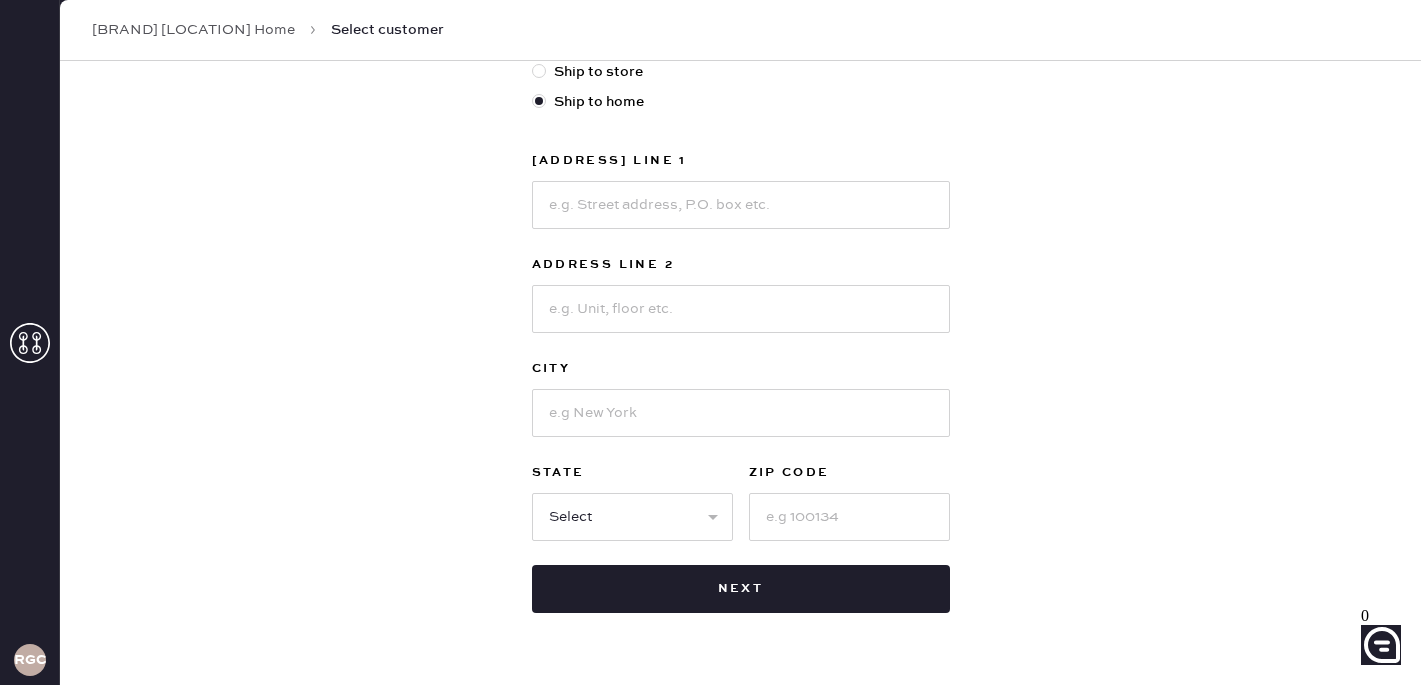 type on "[USERNAME]@[DOMAIN]" 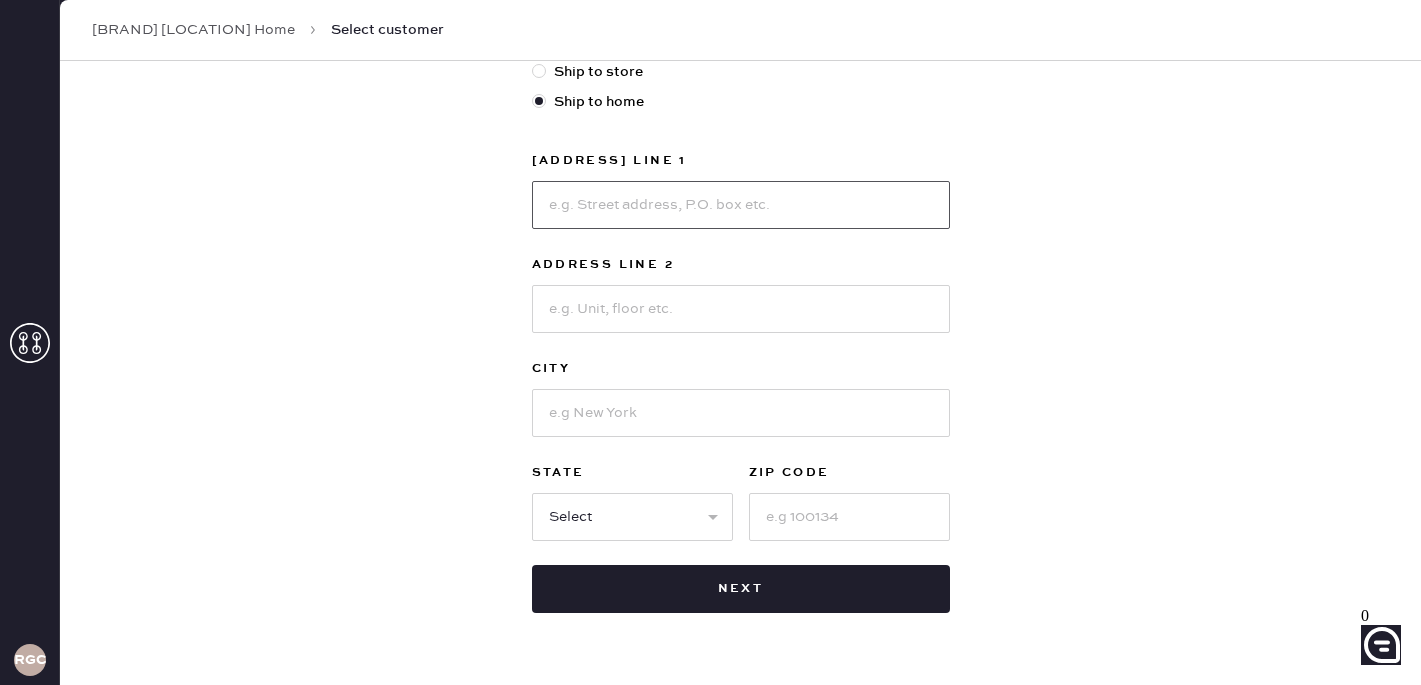 click at bounding box center [741, 205] 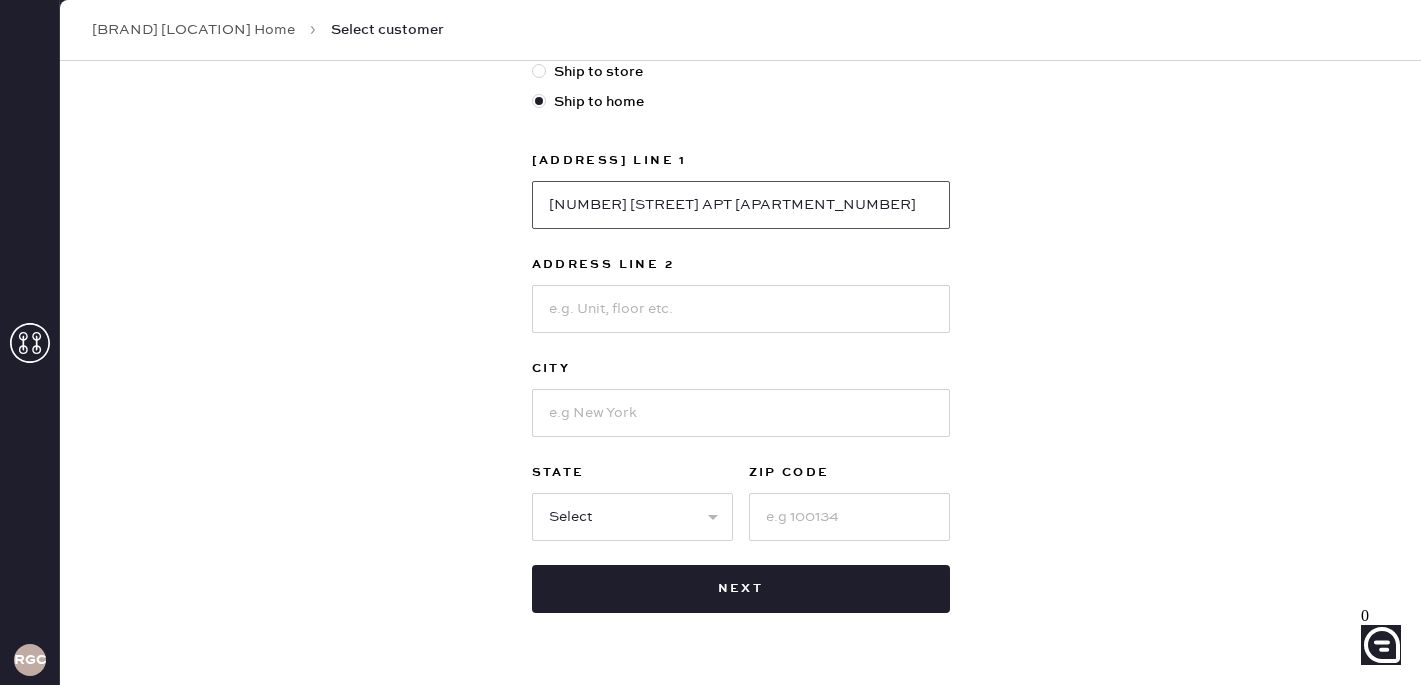 type on "[NUMBER] [STREET] APT [APARTMENT_NUMBER]" 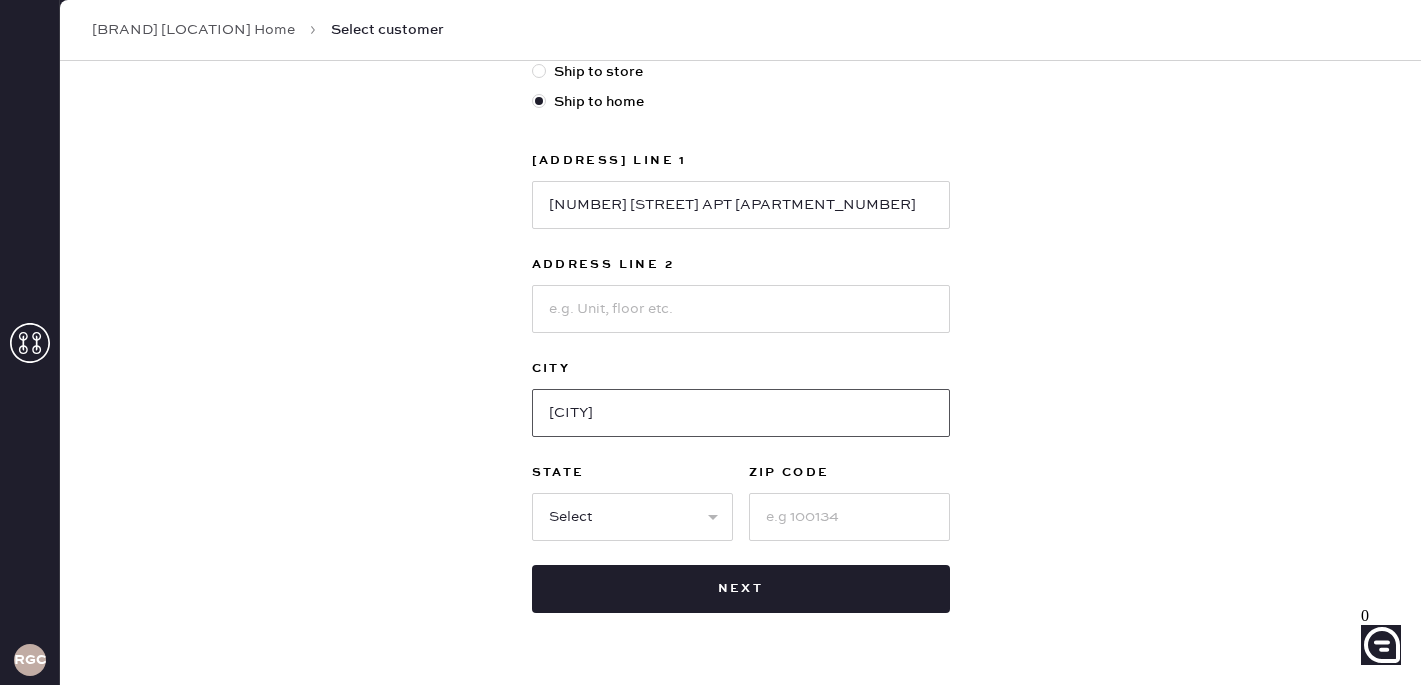 type on "[CITY]" 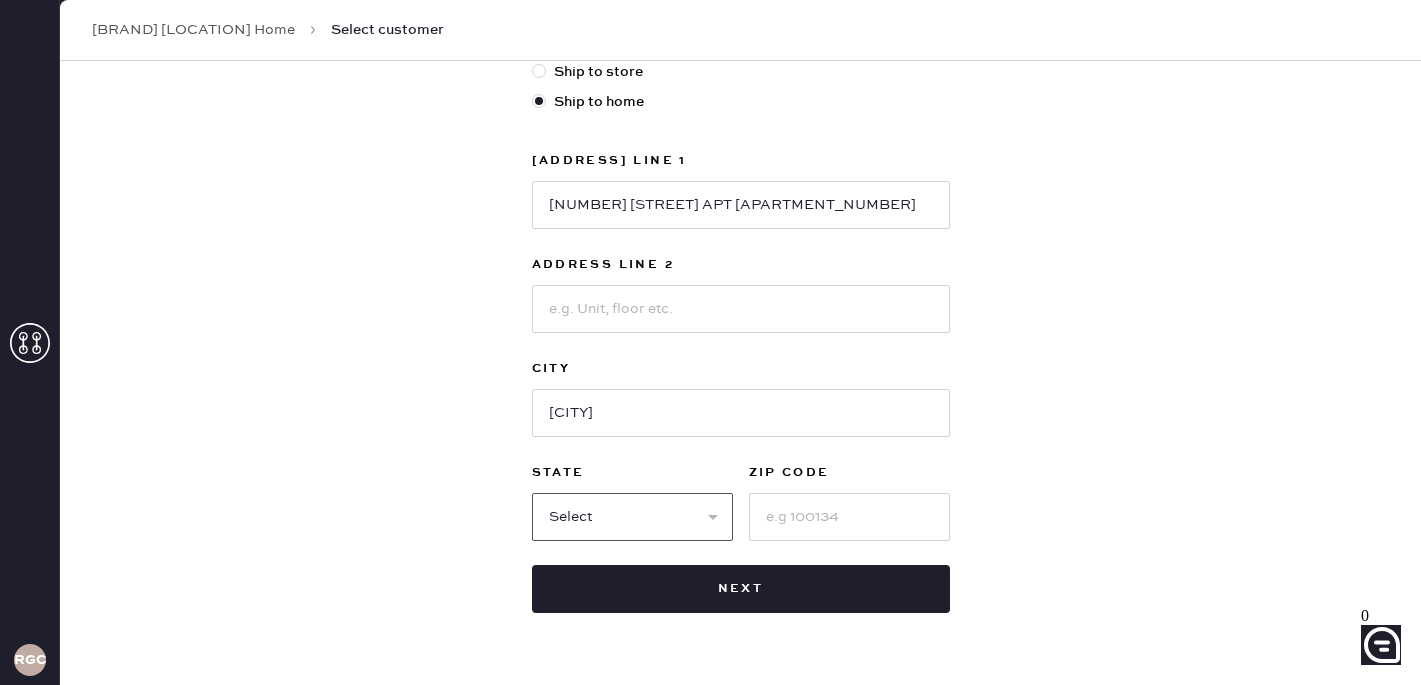 select on "[STATE_CODE]" 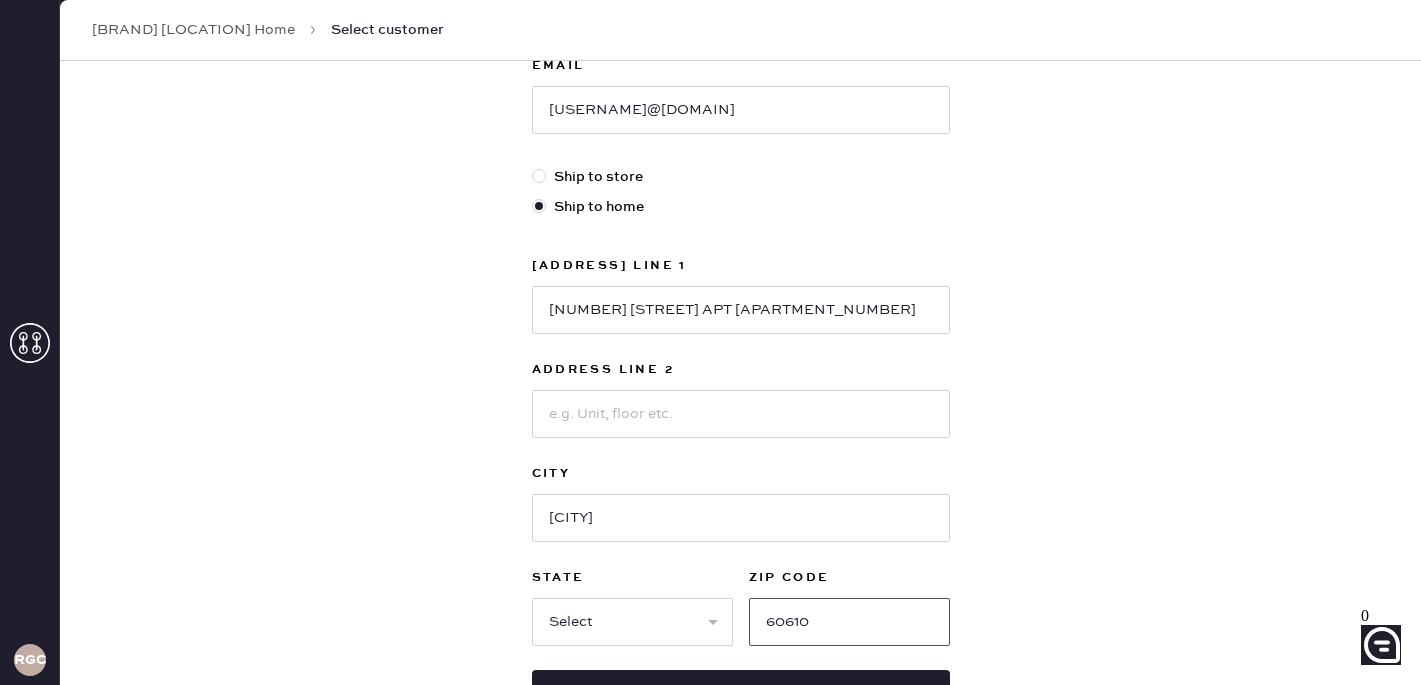 scroll, scrollTop: 616, scrollLeft: 0, axis: vertical 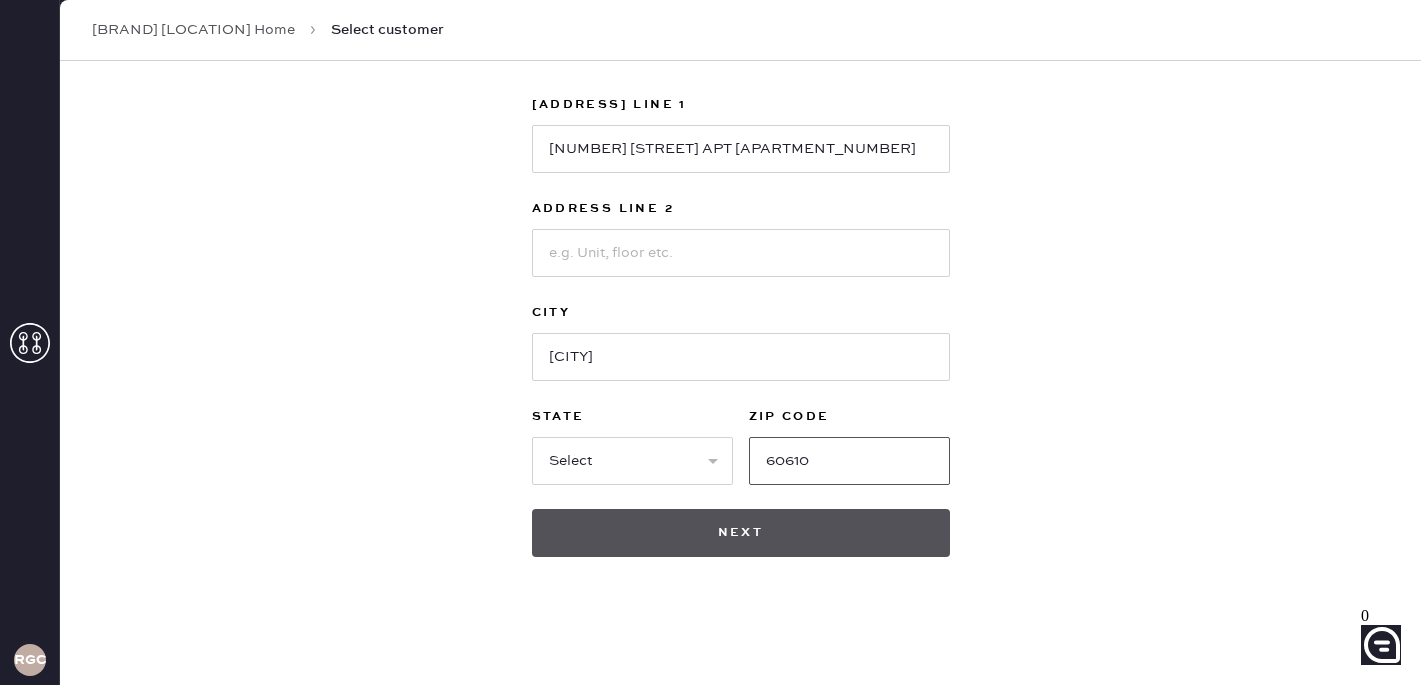 type on "60610" 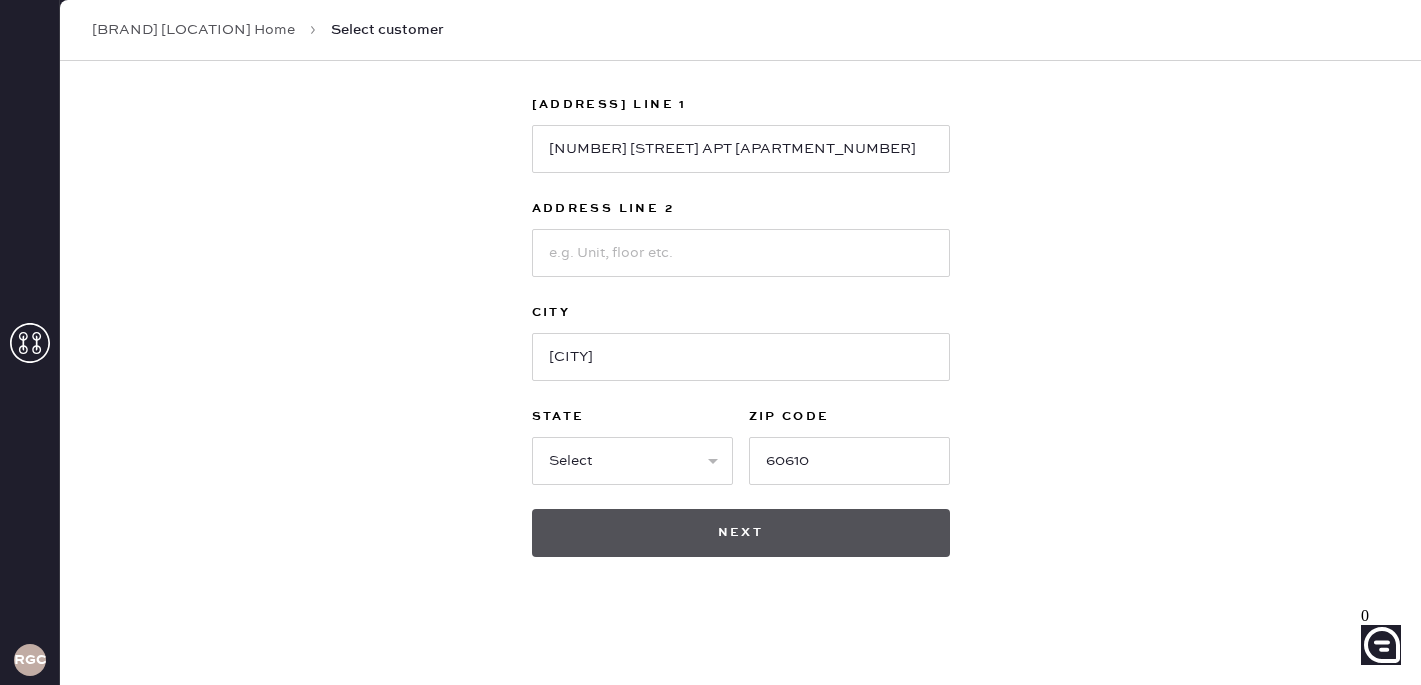 click on "Next" at bounding box center (741, 533) 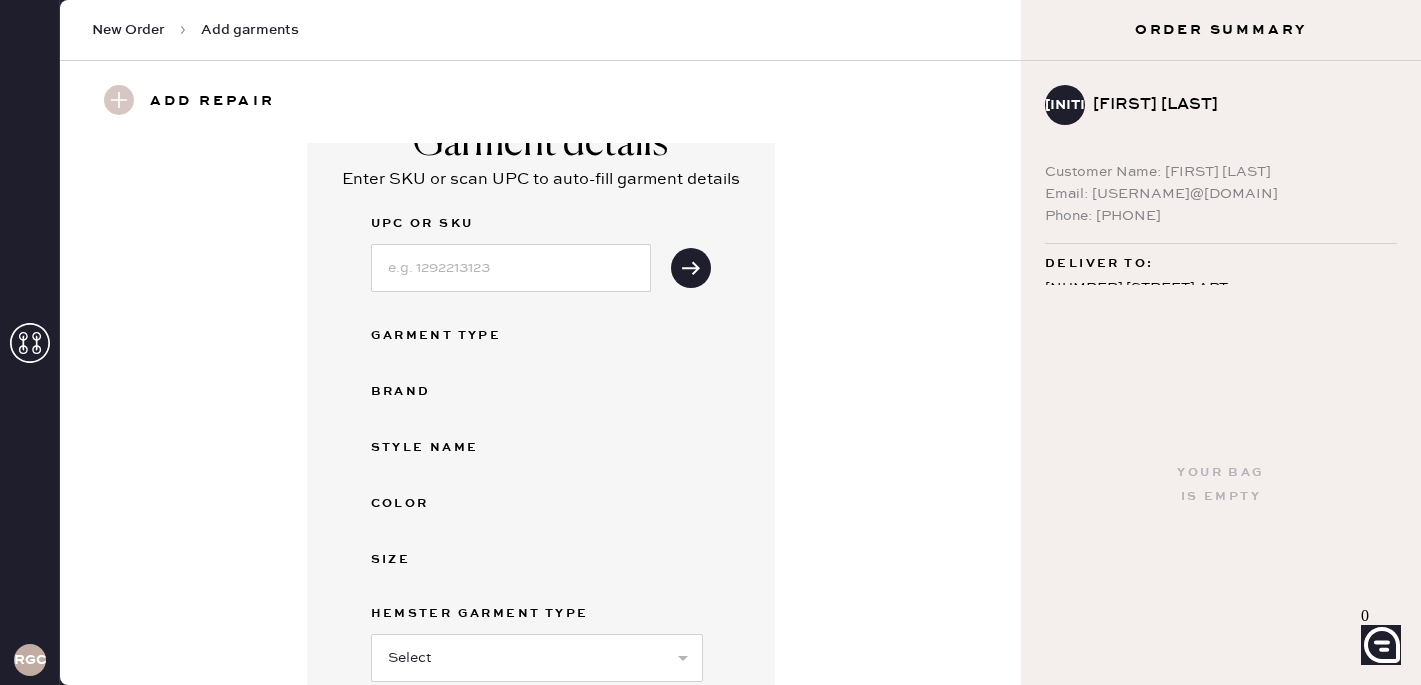 scroll, scrollTop: 114, scrollLeft: 0, axis: vertical 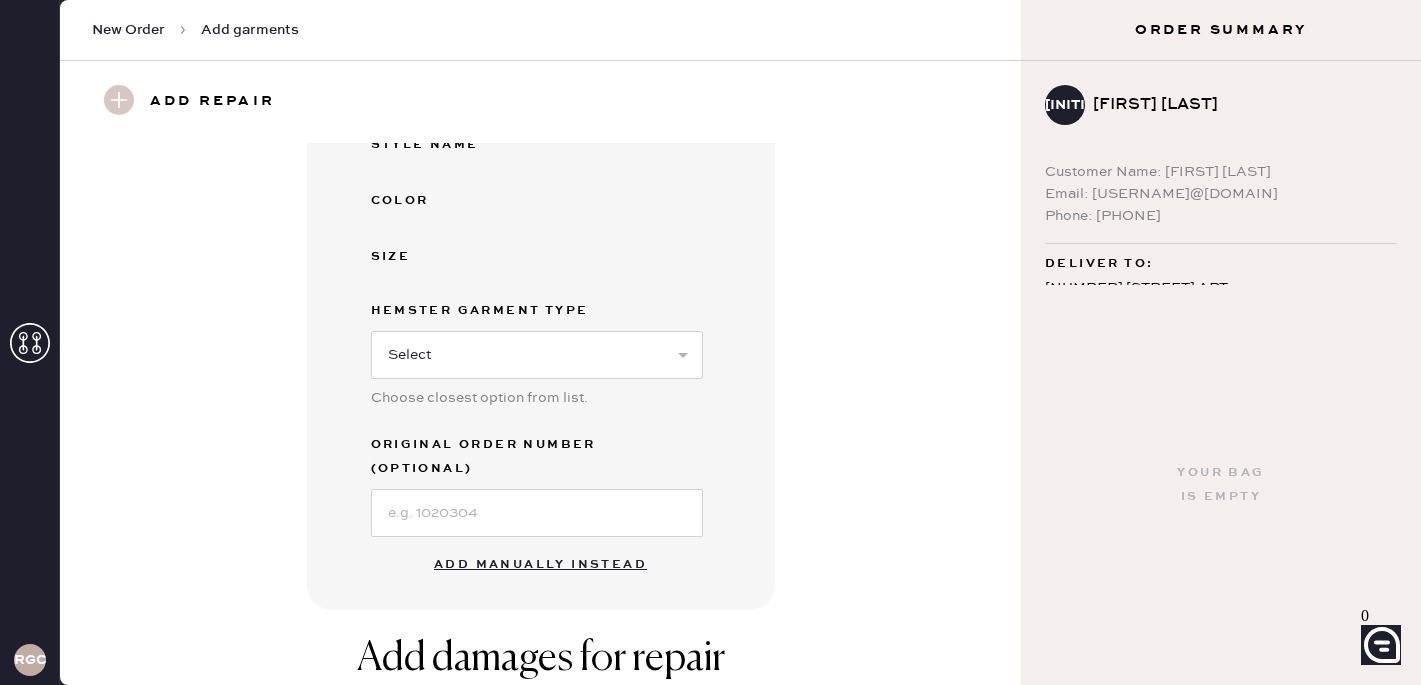 click on "Add manually instead" at bounding box center (540, 565) 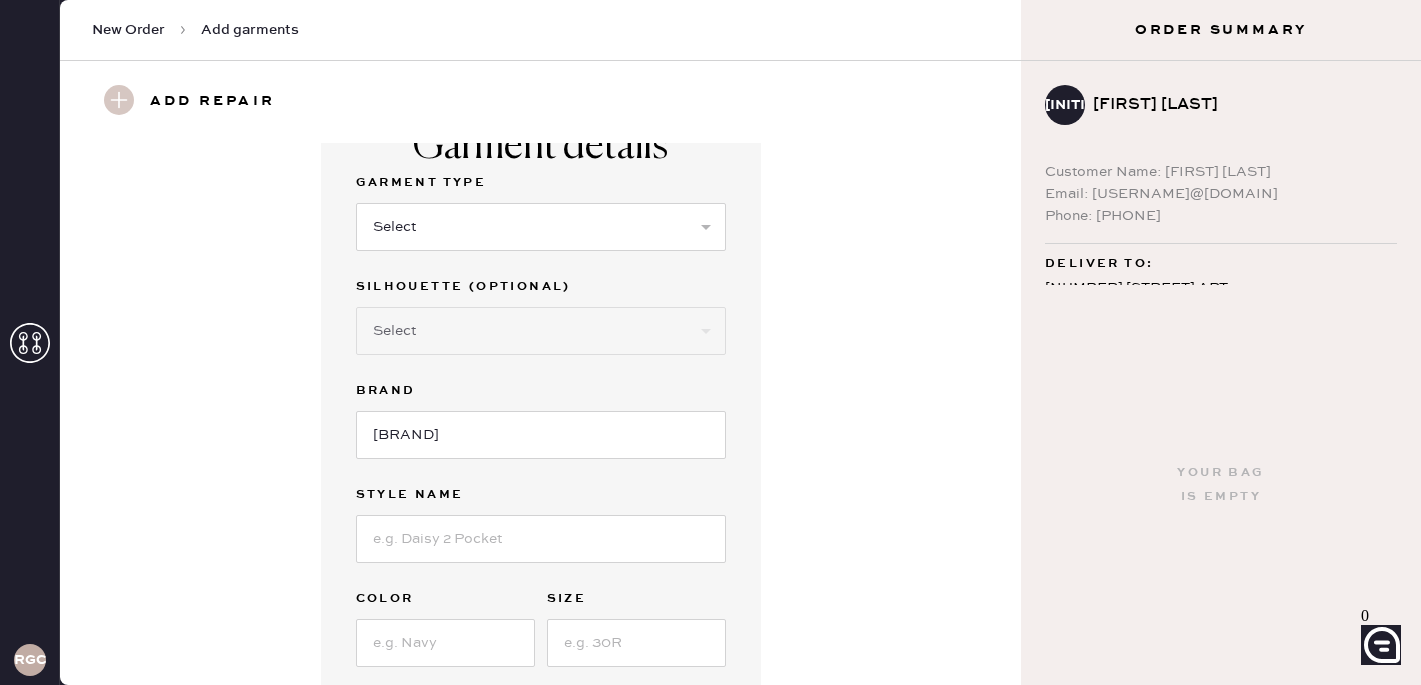 scroll, scrollTop: 44, scrollLeft: 0, axis: vertical 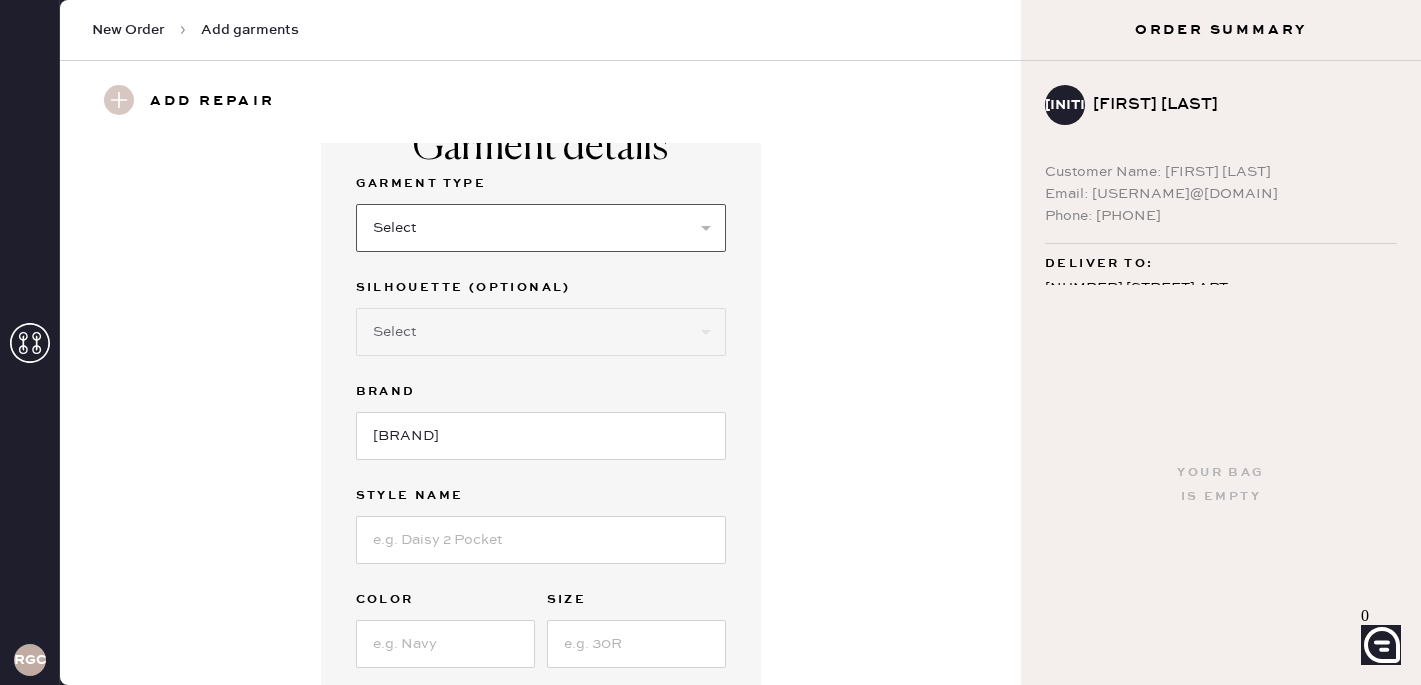 click on "Select Basic Skirt Jeans Leggings Pants Shorts Basic Sleeved Dress Basic Sleeveless Dress Basic Strap Dress Strap Jumpsuit Button Down Top Sleeved Top Sleeveless Top" at bounding box center (541, 228) 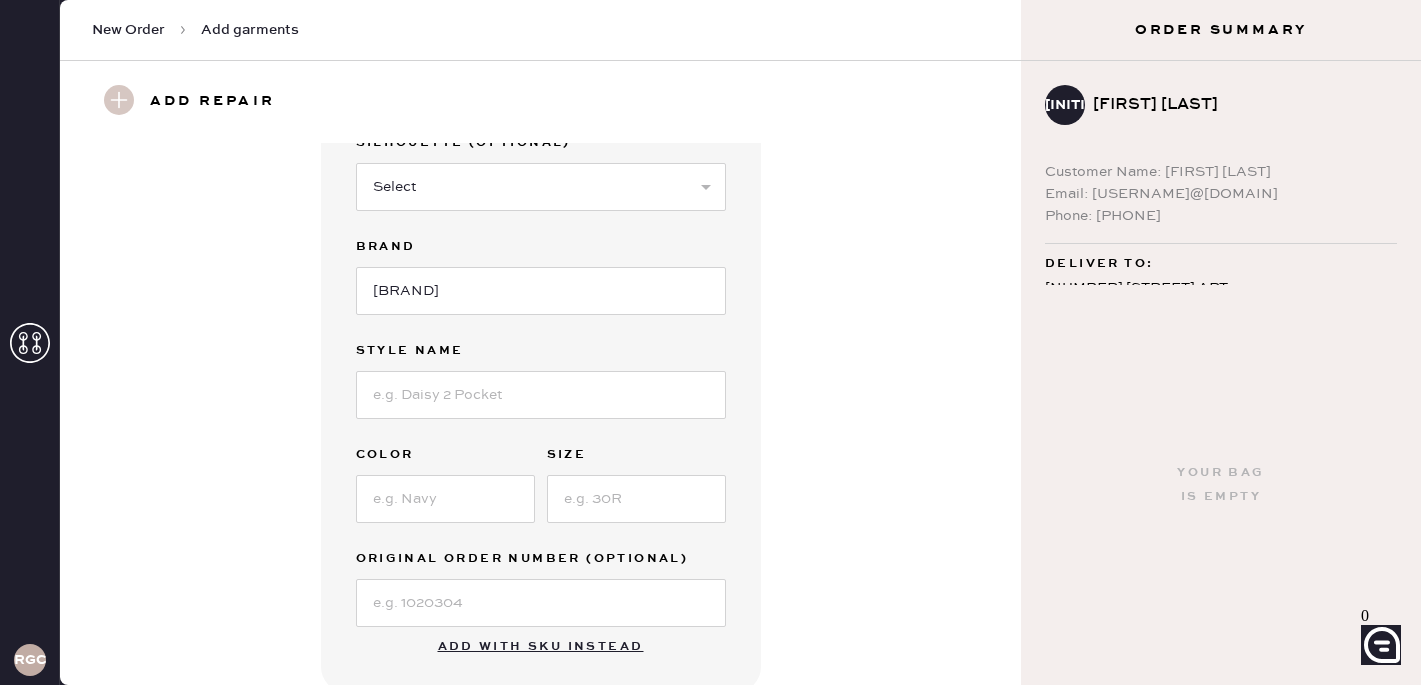 scroll, scrollTop: 201, scrollLeft: 0, axis: vertical 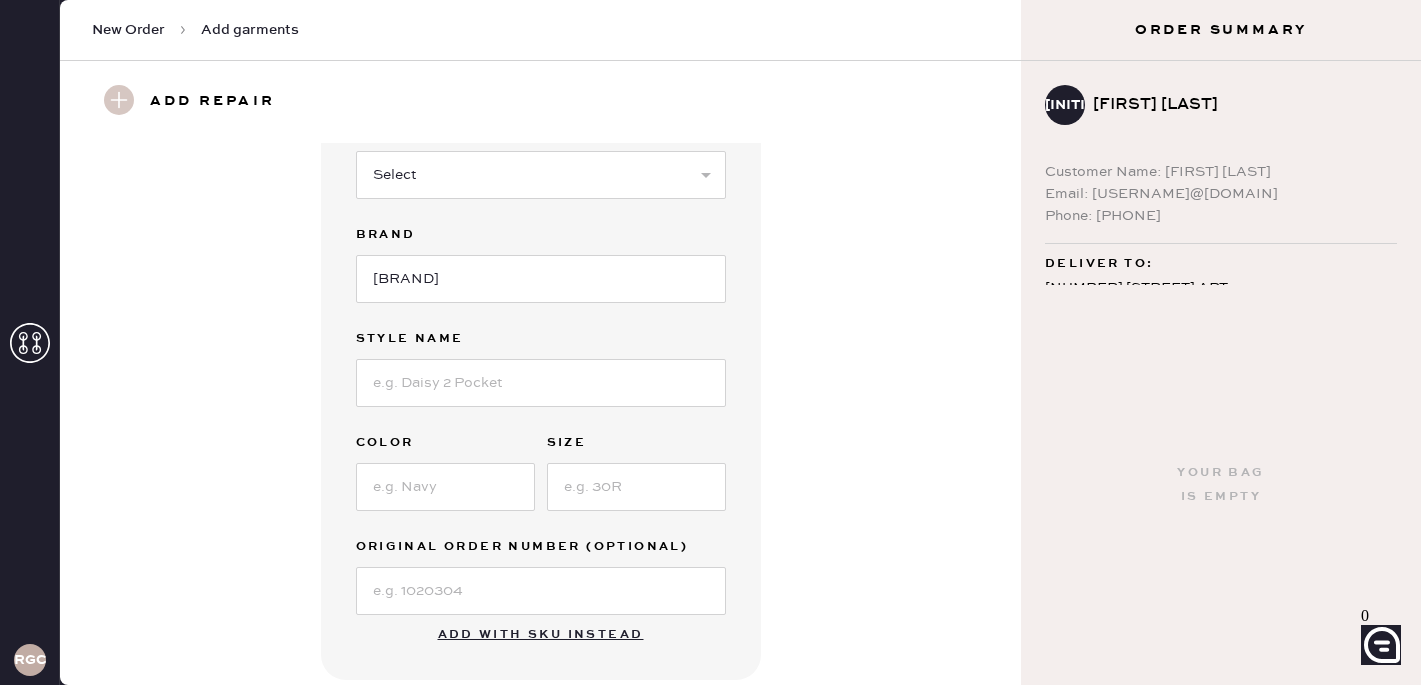 click on "Garment Type Select Basic Skirt Jeans Leggings Pants Shorts Basic Sleeved Dress Basic Sleeveless Dress Basic Strap Dress Strap Jumpsuit Button Down Top Sleeved Top Sleeveless Top Silhouette (optional) Select Crop top Full Length Other Brand Reformation Style name Color Size Original Order Number (Optional)" at bounding box center (541, 315) 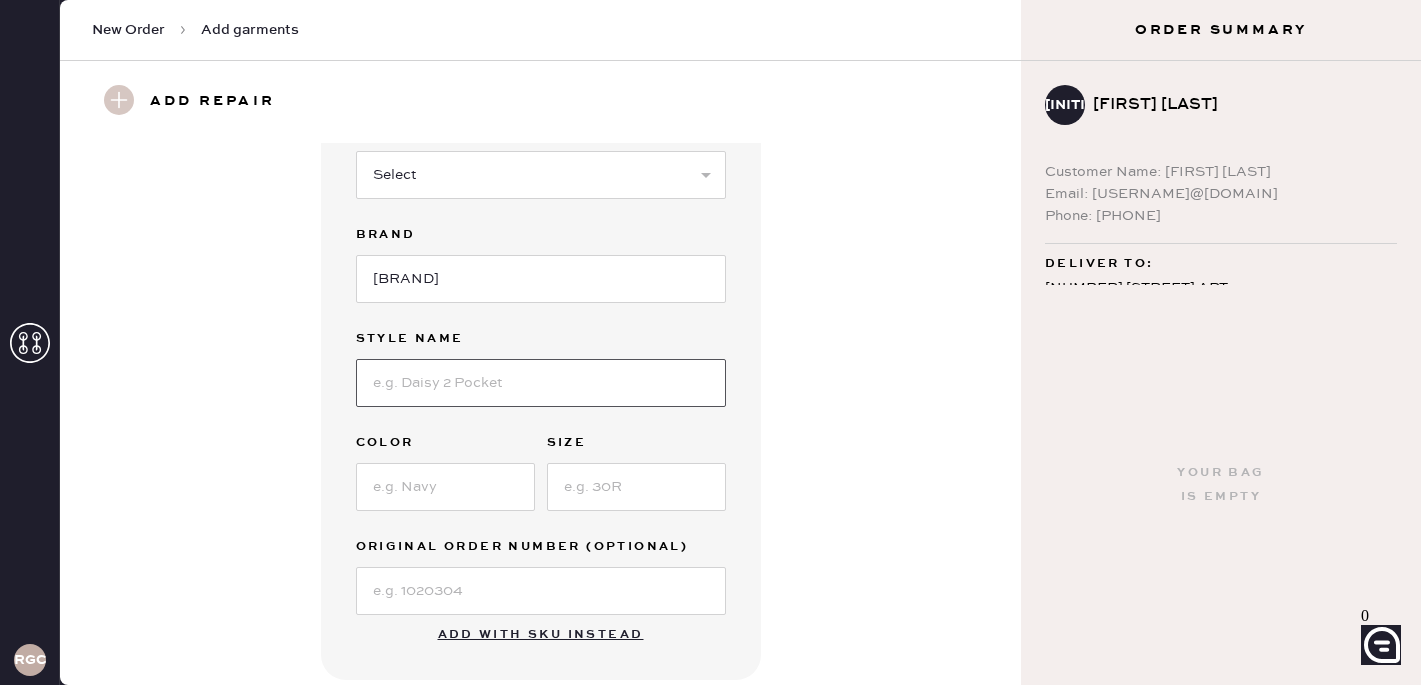 click at bounding box center [541, 383] 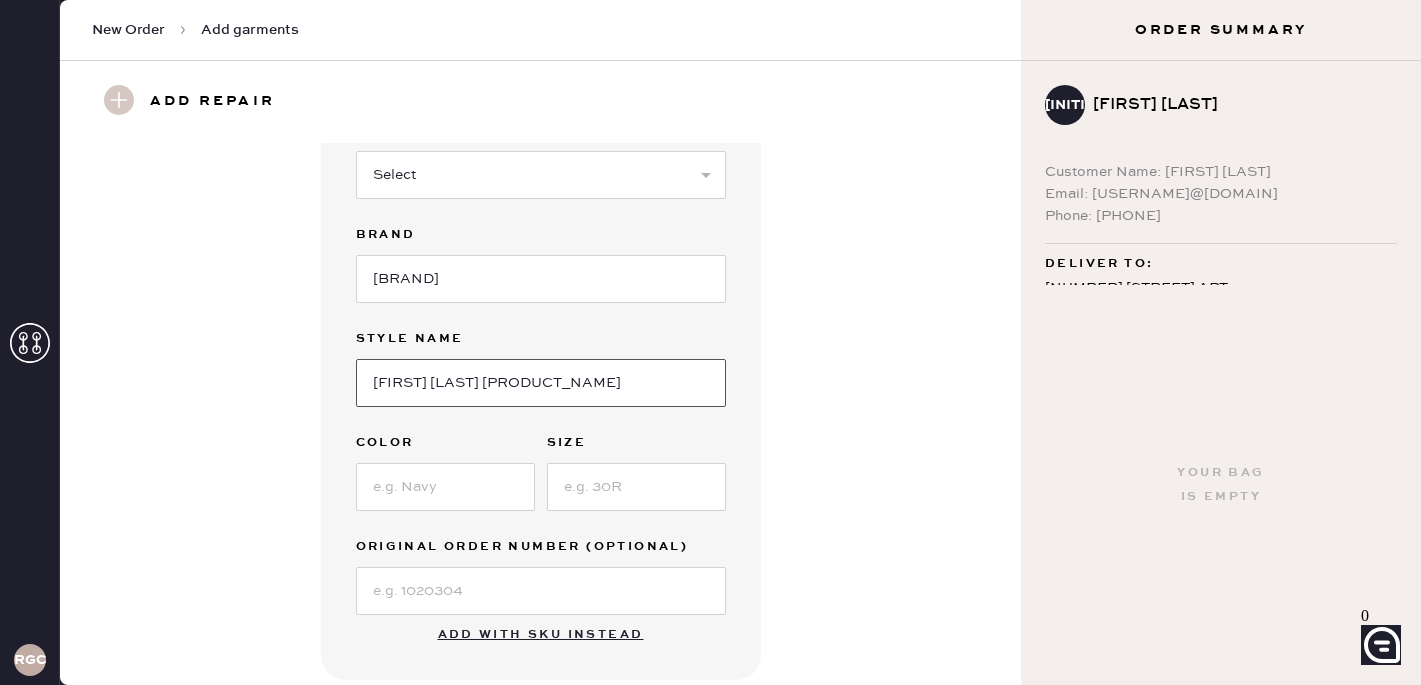 type on "[FIRST] [LAST] [PRODUCT_NAME]" 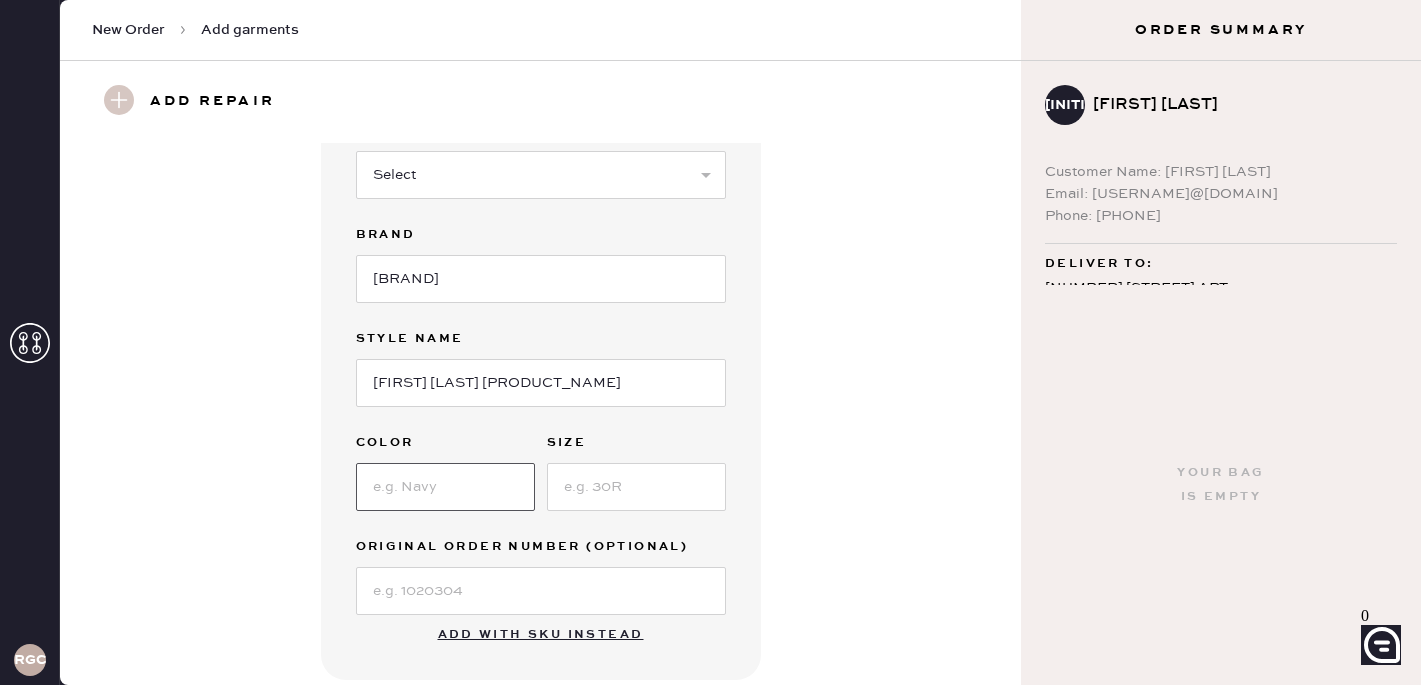 click at bounding box center [445, 487] 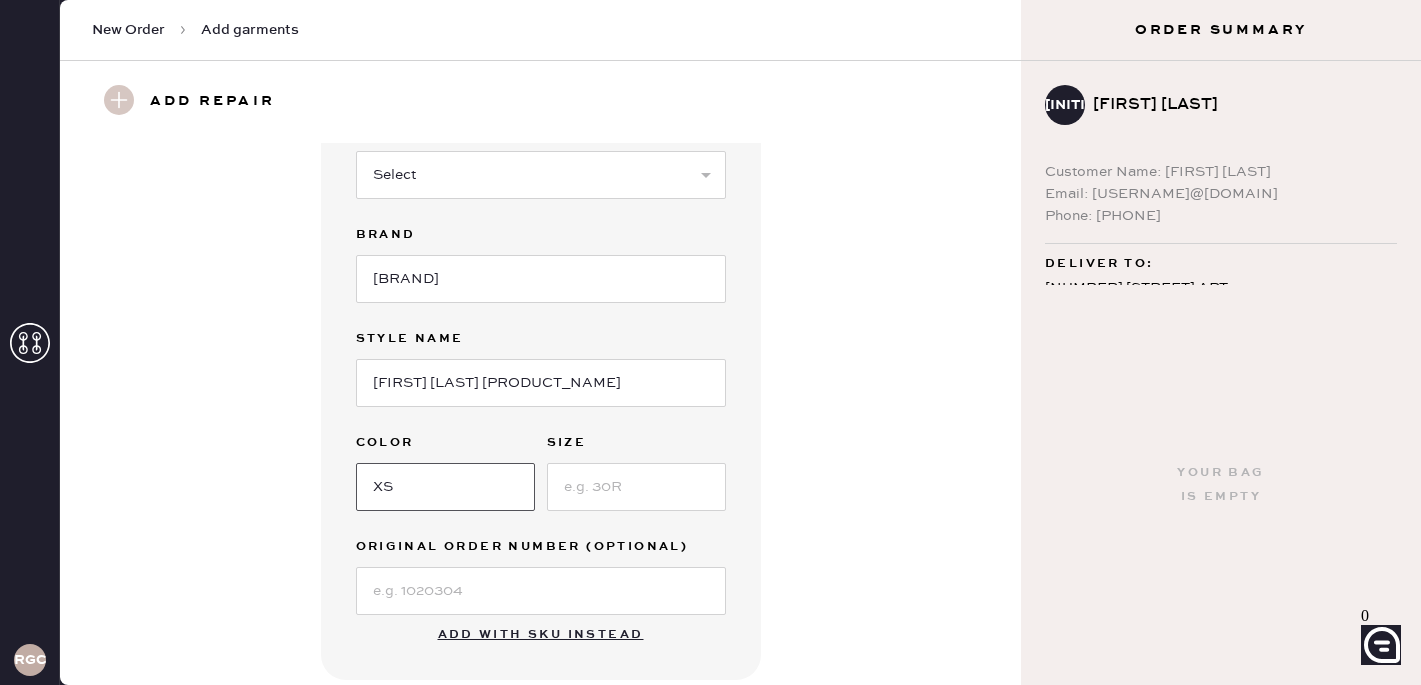 type on "XS" 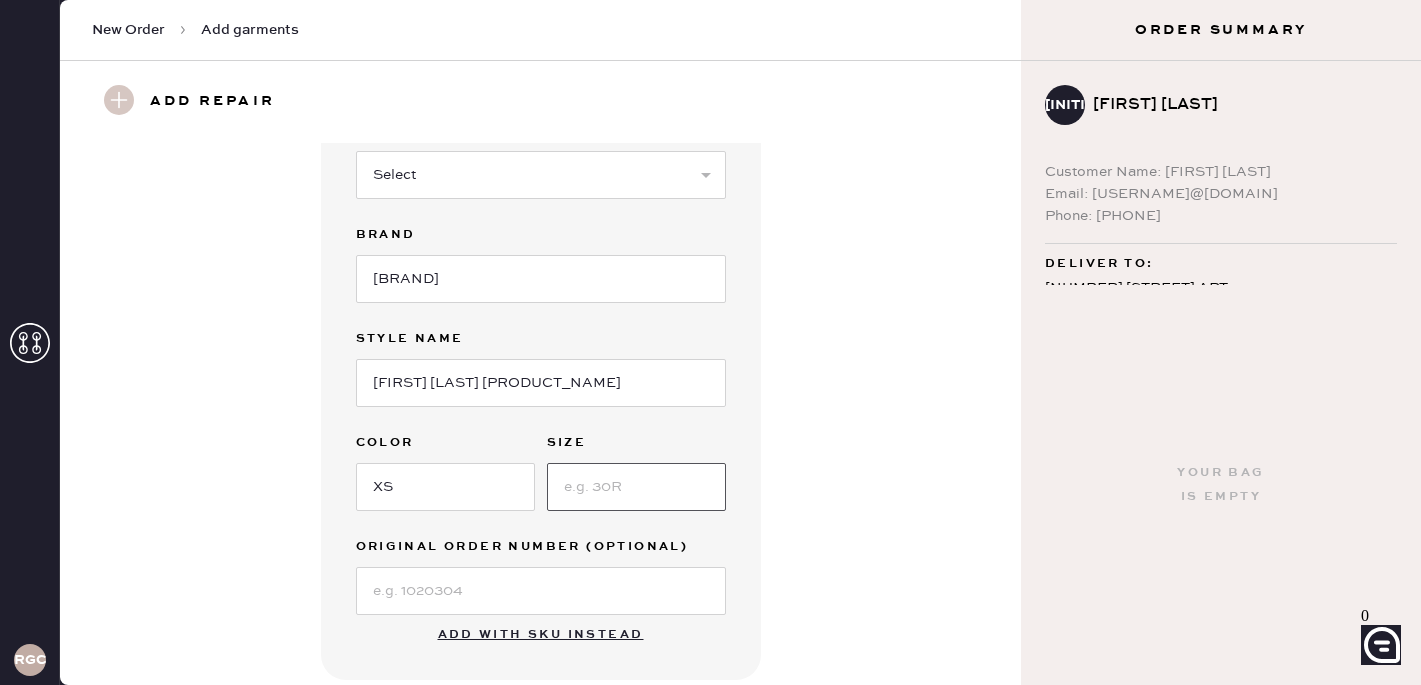 click at bounding box center [636, 487] 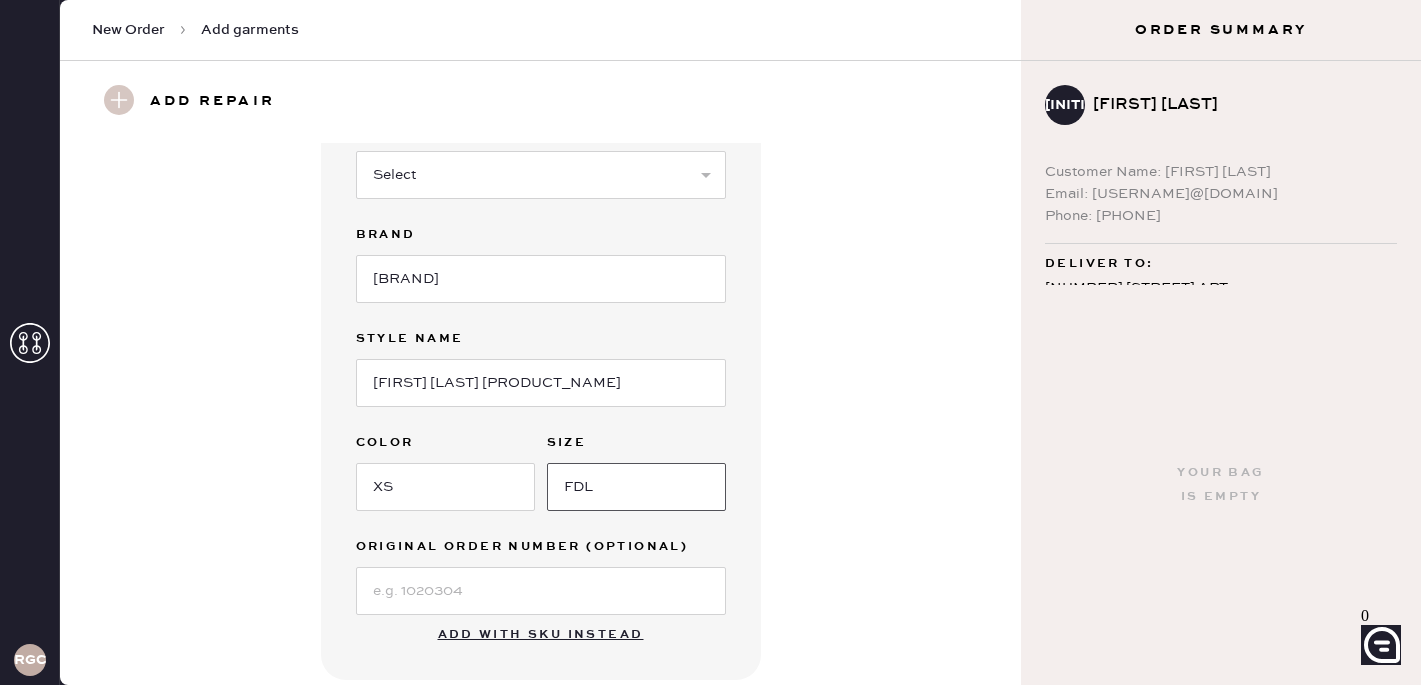 type on "FDL" 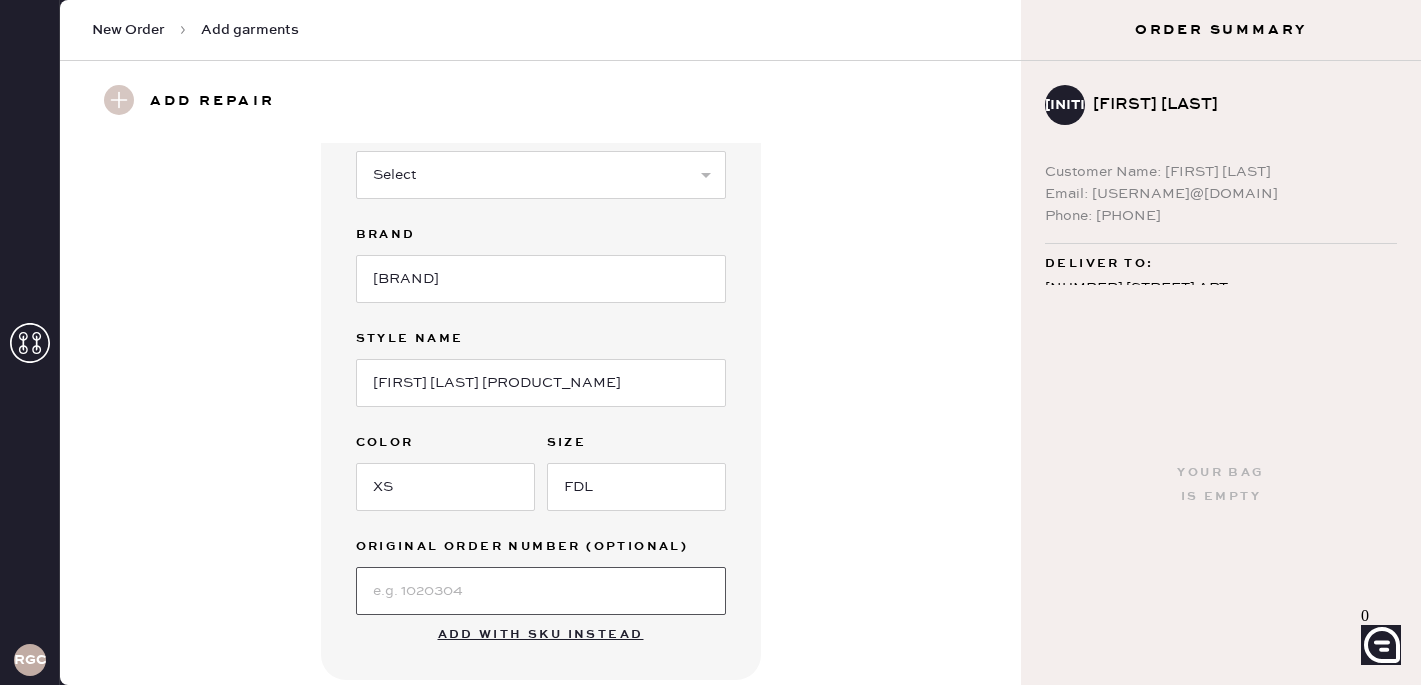 click at bounding box center [541, 591] 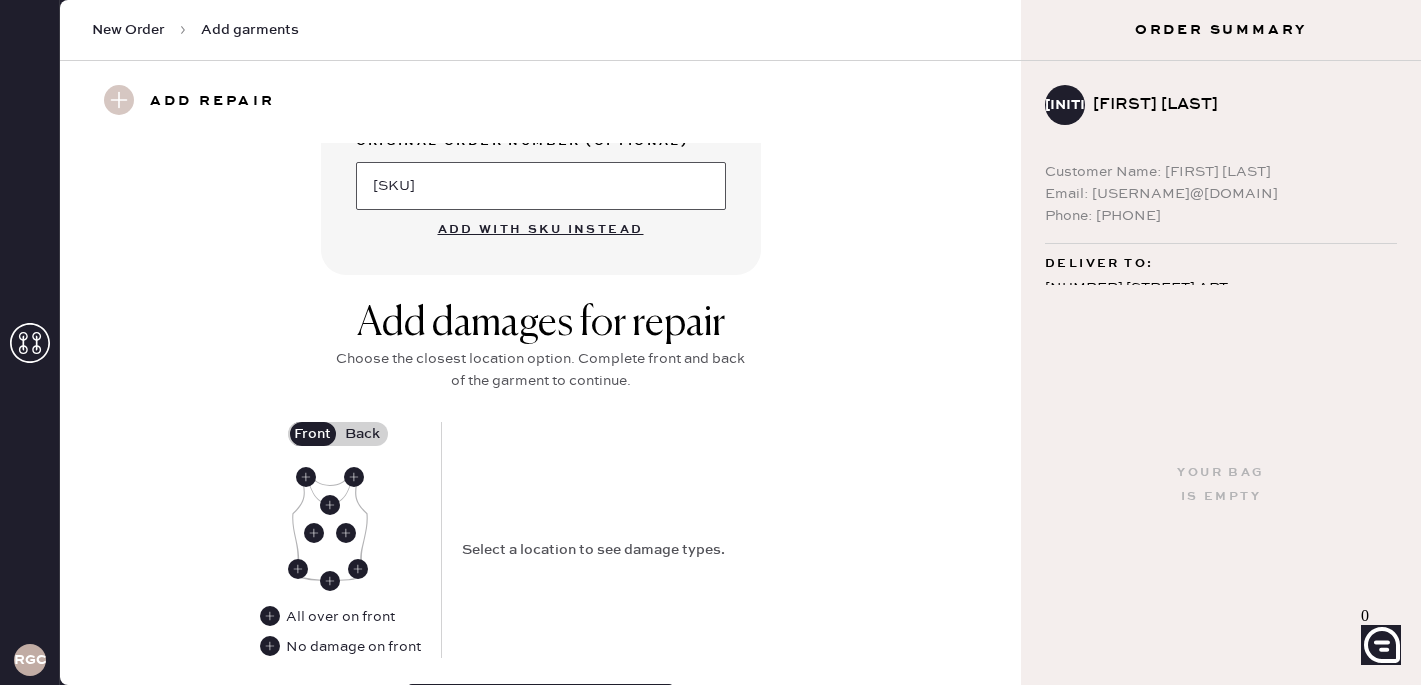 scroll, scrollTop: 673, scrollLeft: 0, axis: vertical 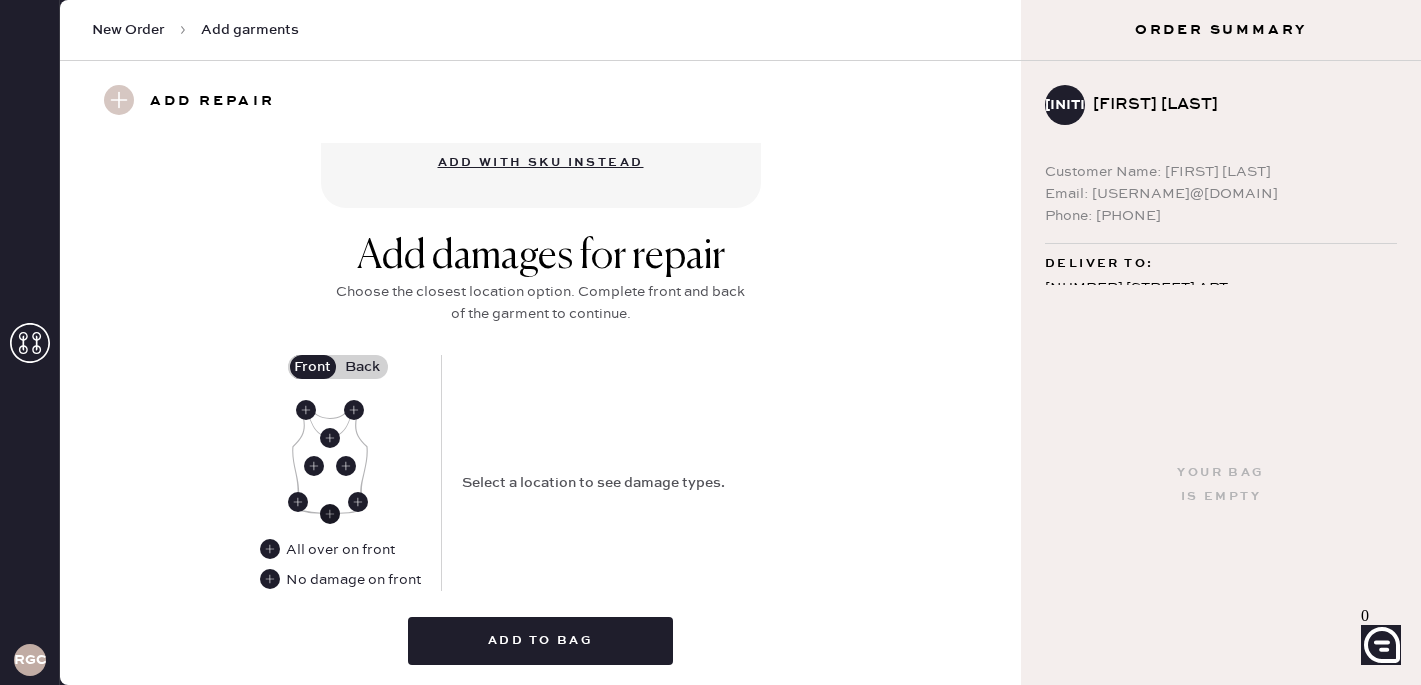 type on "[SKU]" 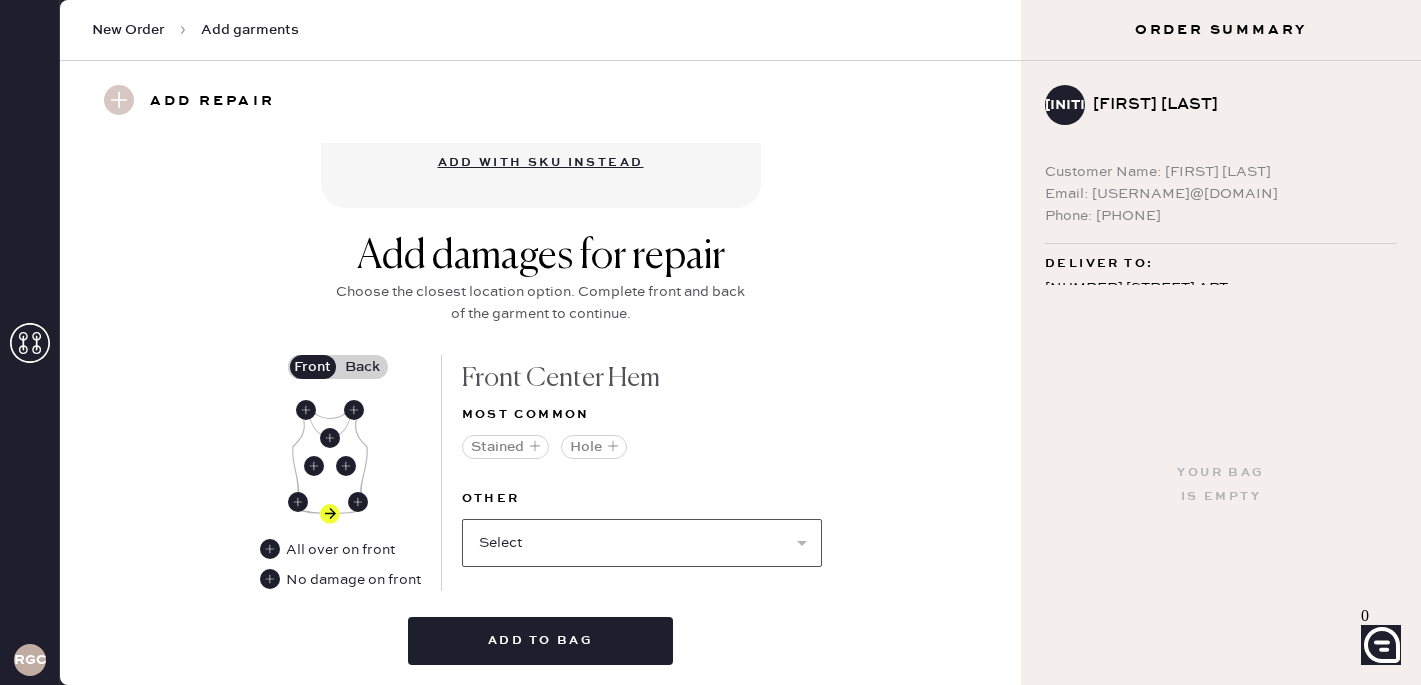 click on "Select Broken / Ripped Hem Broken Beads Broken Belt Loop Broken Button Broken Cup Broken Elastic Broken Hook & Eye Broken Label/tag Broken Shoulder Pad Broken Snap Broken Strap Broken Zipper Lint/hair Missing Beads Missing Button Missing Cup Missing Elastic Missing Hook & Eye Missing Shoulder Pad Missing Snap Missing Strap Missing Zipper Odor Pilled Pull / Snag Seam Rip Stretched Elastic Wrinkled" at bounding box center [642, 543] 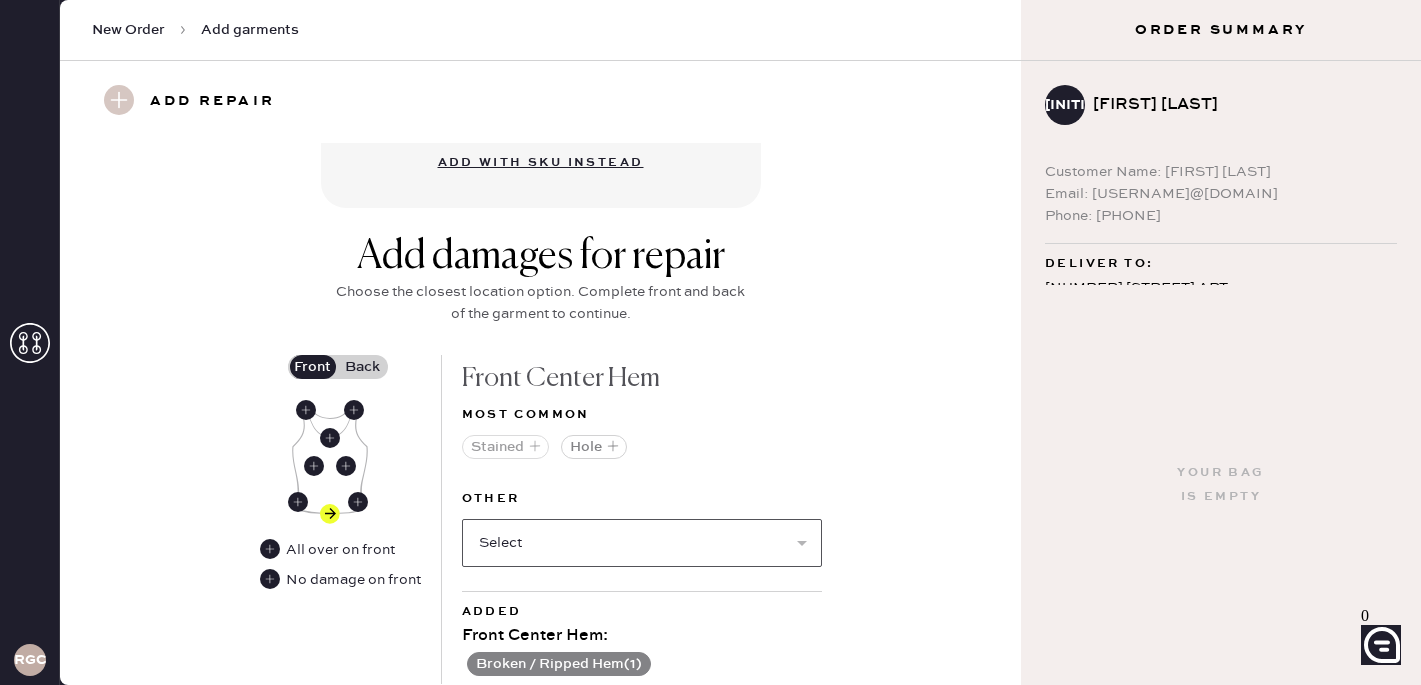 scroll, scrollTop: 722, scrollLeft: 0, axis: vertical 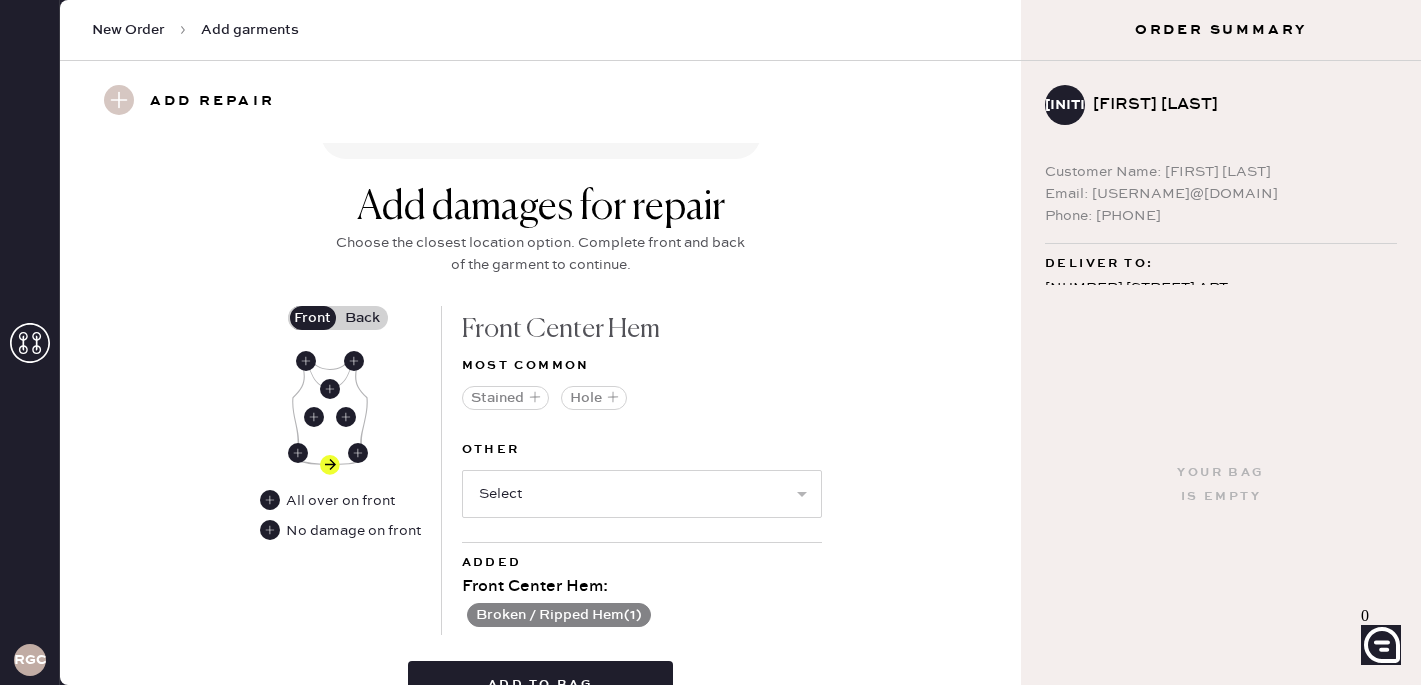 click on "Back" at bounding box center [363, 318] 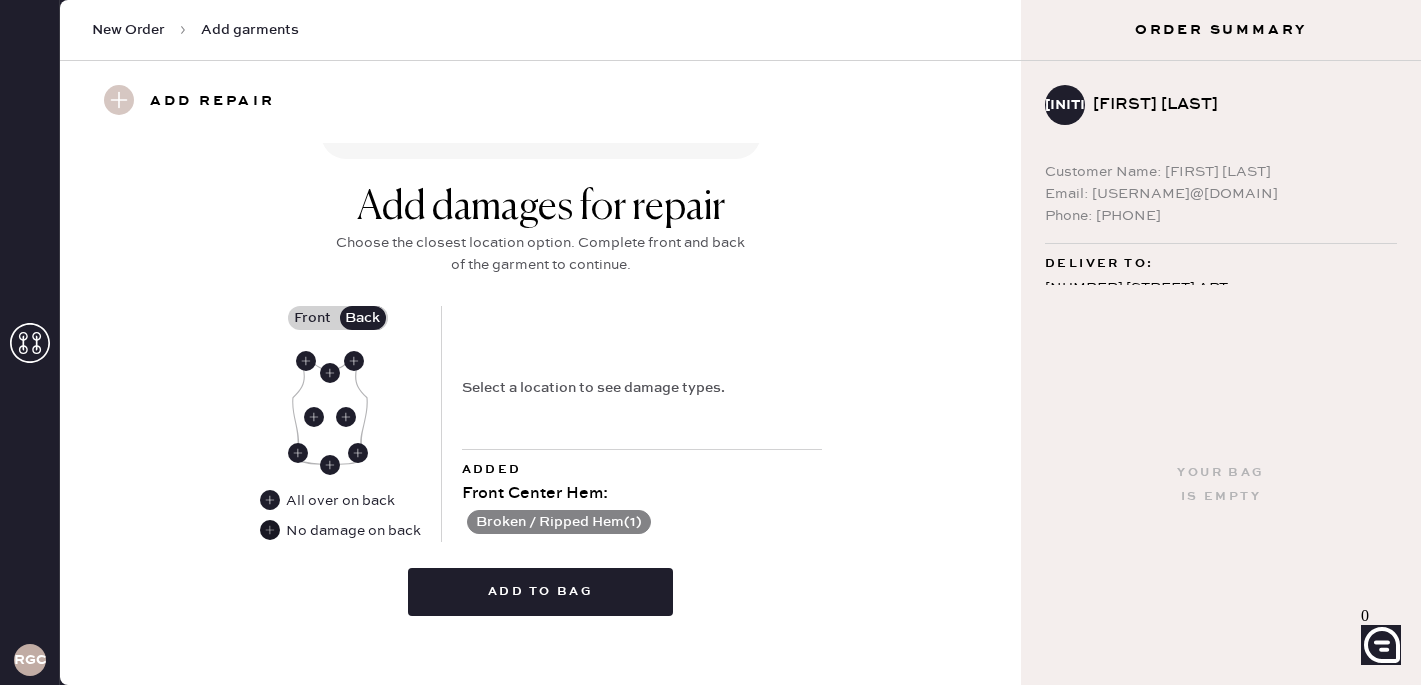 click at bounding box center (270, 530) 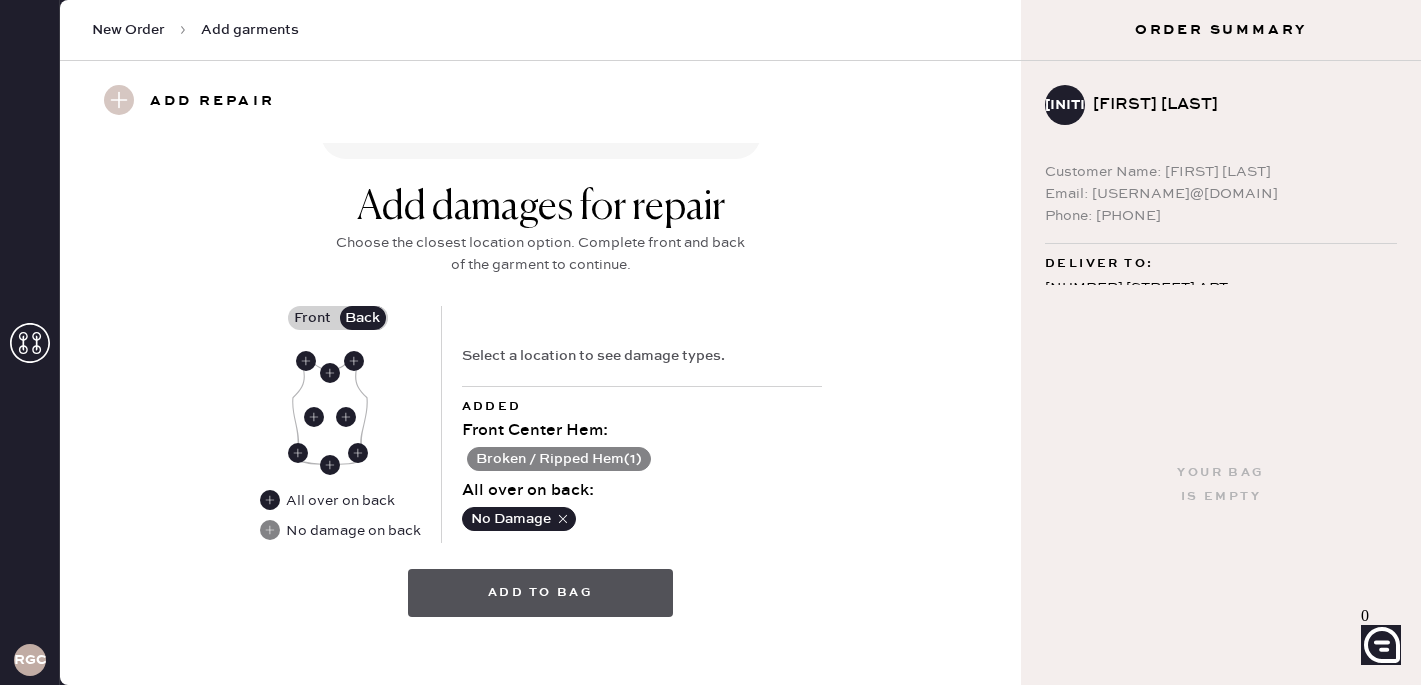 click on "Add to bag" at bounding box center [540, 593] 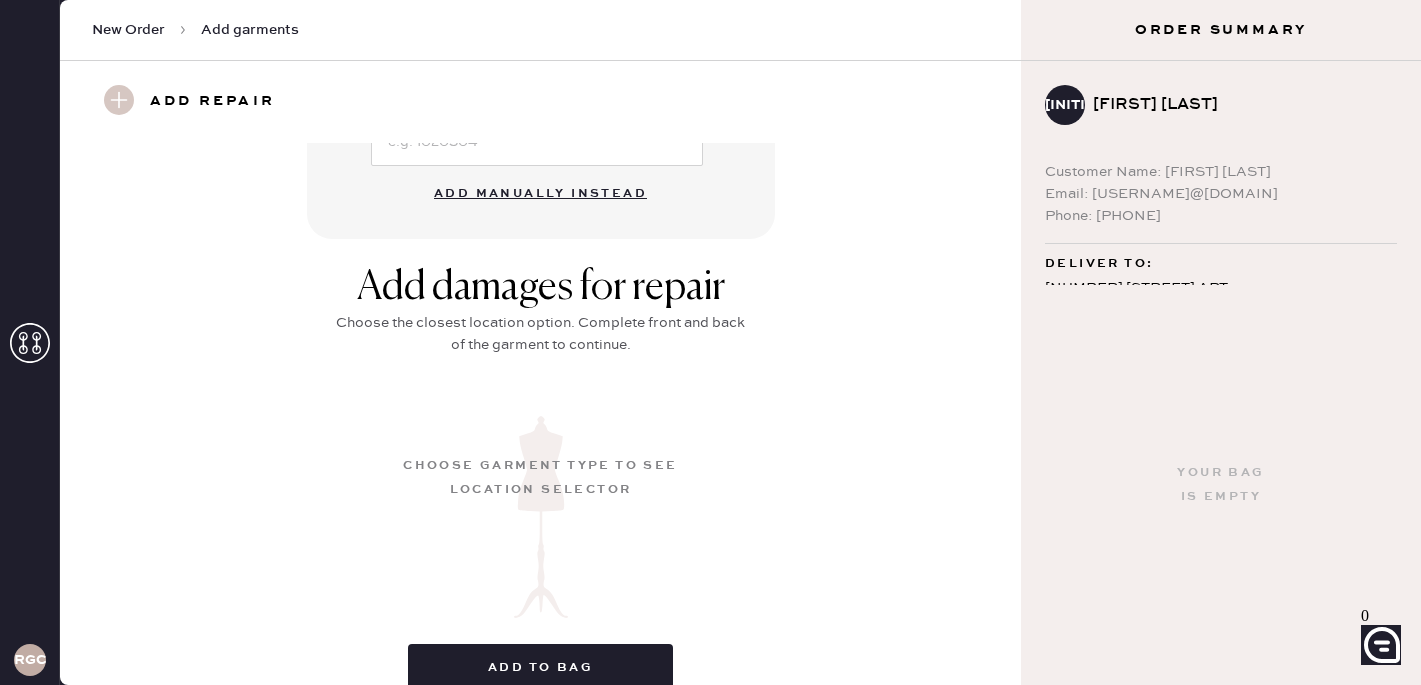 scroll, scrollTop: 299, scrollLeft: 0, axis: vertical 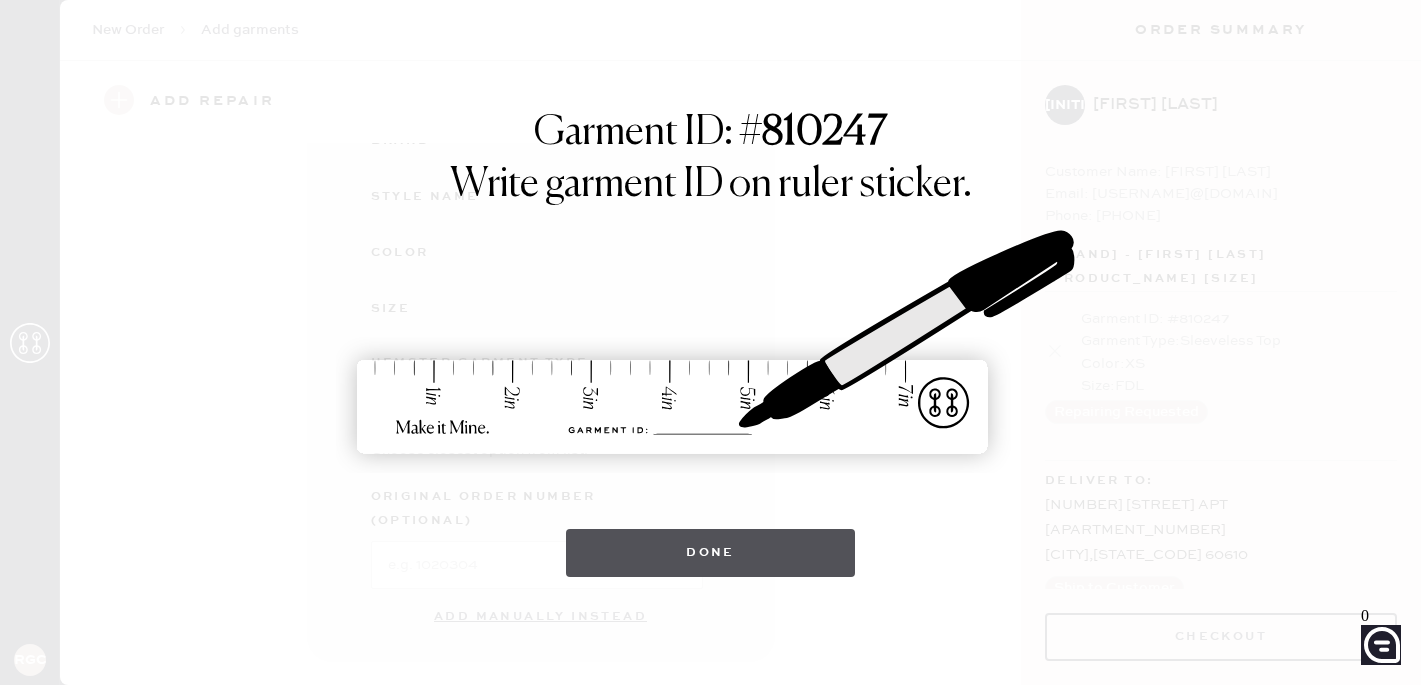 click on "Done" at bounding box center [710, 553] 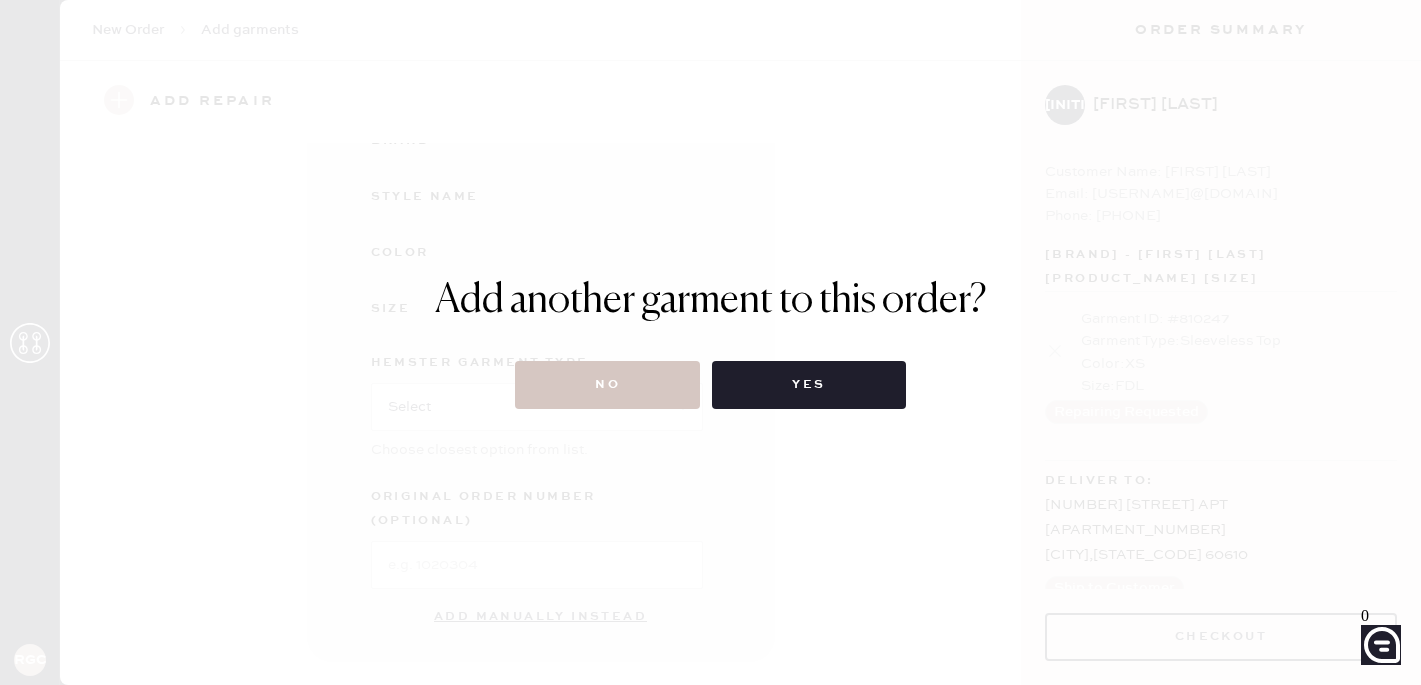 click on "Add another garment to this order? No Yes" at bounding box center (710, 342) 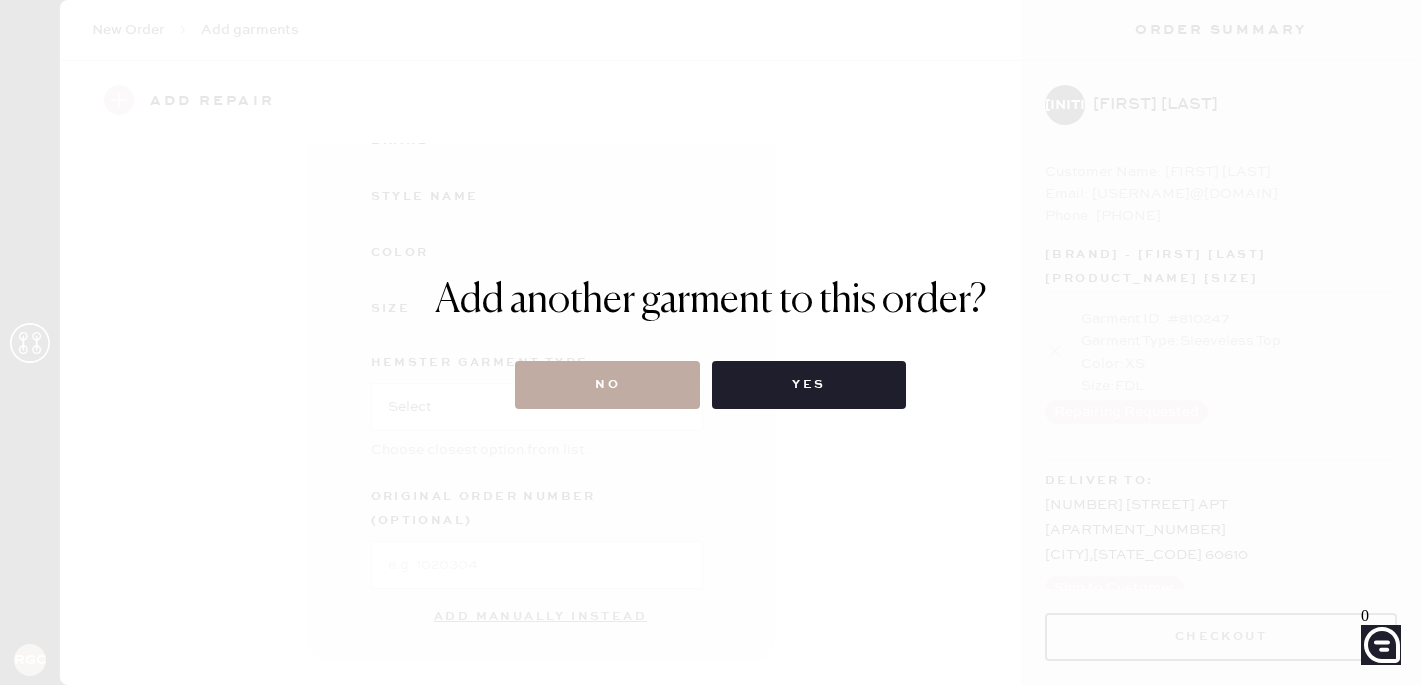 click on "No" at bounding box center (607, 385) 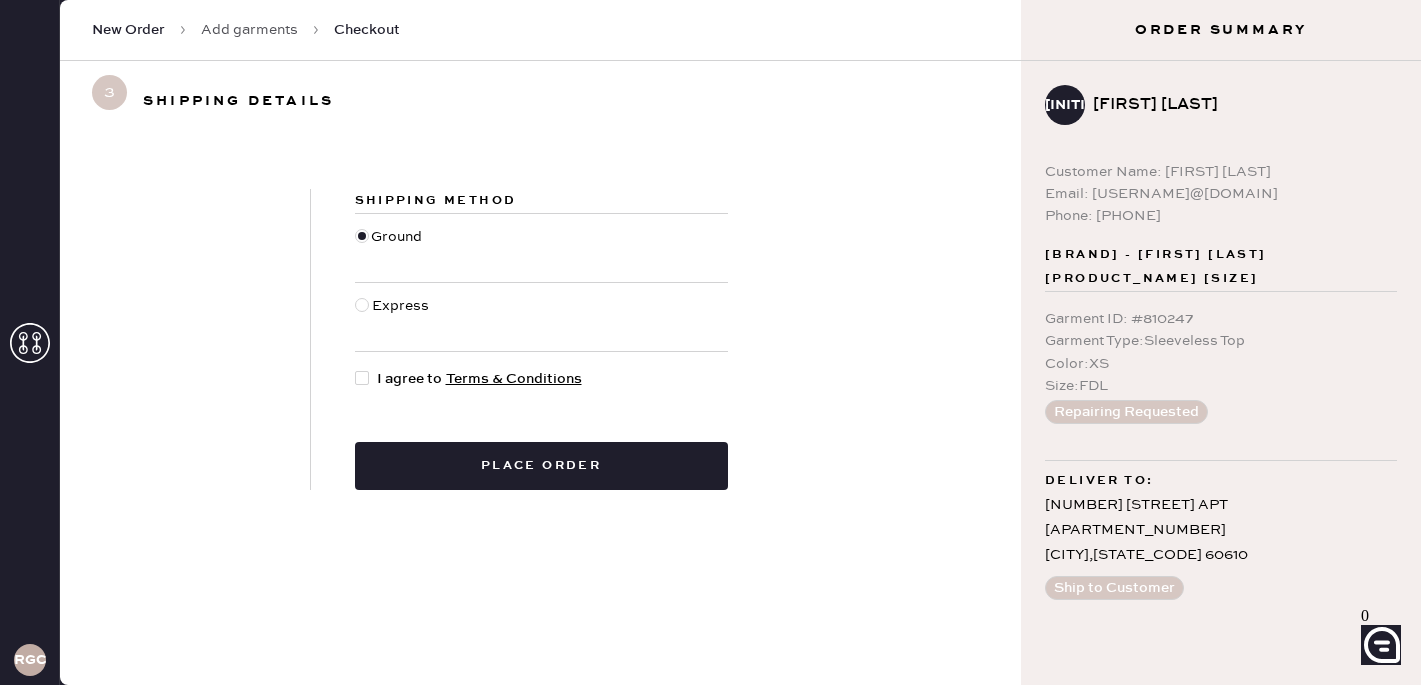 click at bounding box center (362, 378) 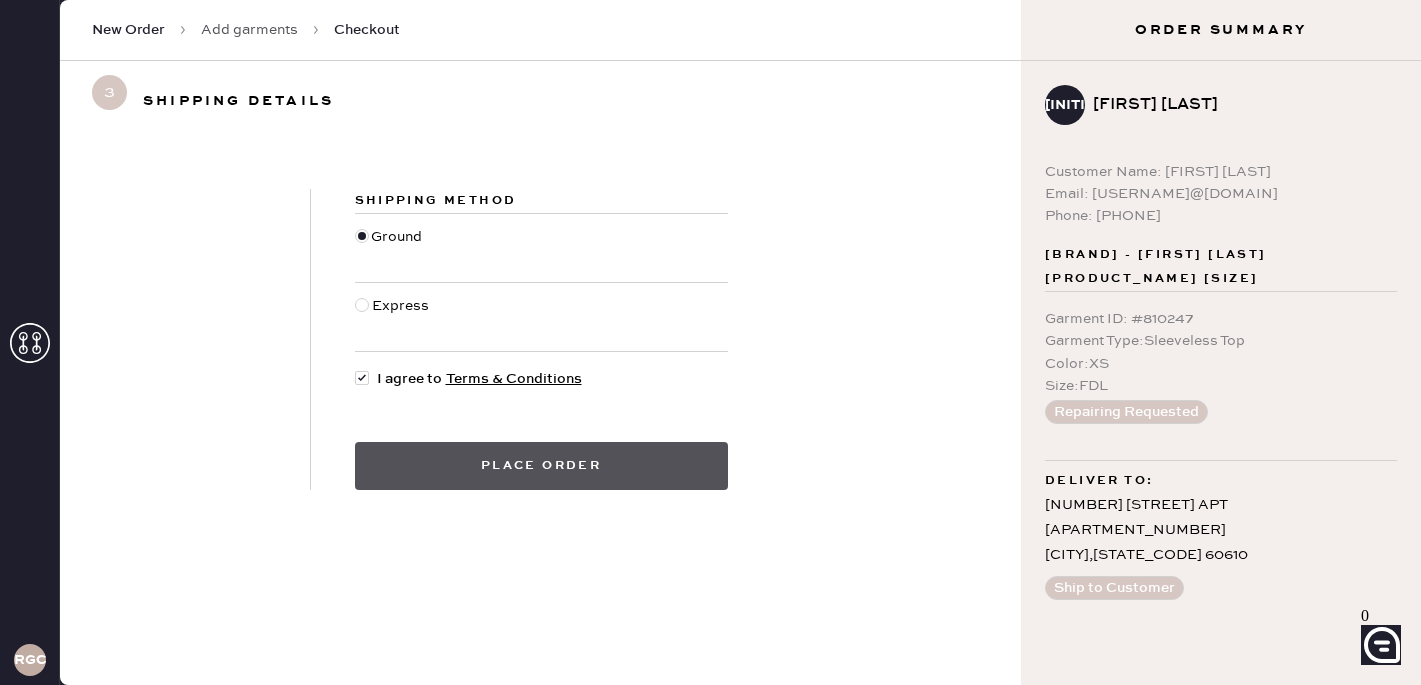 click on "Place order" at bounding box center [541, 466] 